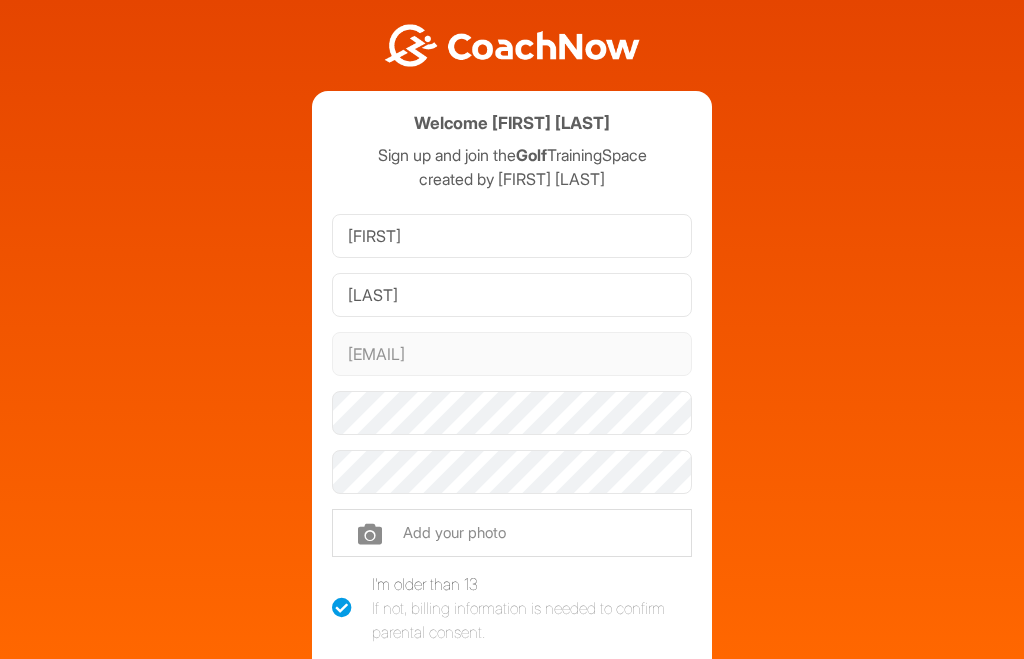 scroll, scrollTop: 0, scrollLeft: 0, axis: both 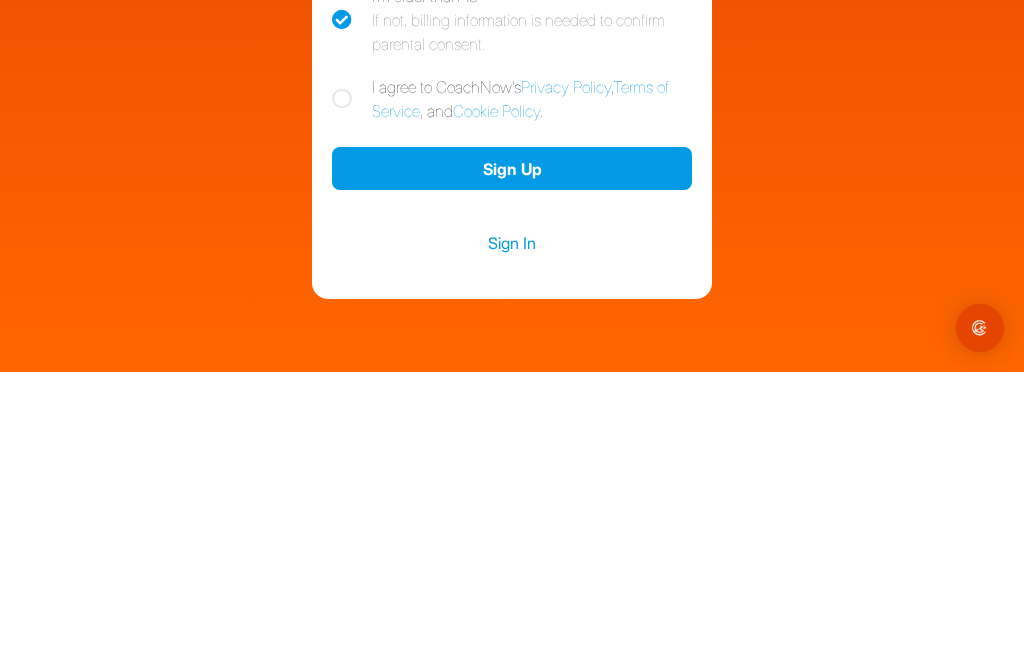 click on "I agree to CoachNow's  Privacy Policy ,  Terms of Service , and  Cookie Policy ." at bounding box center [512, 386] 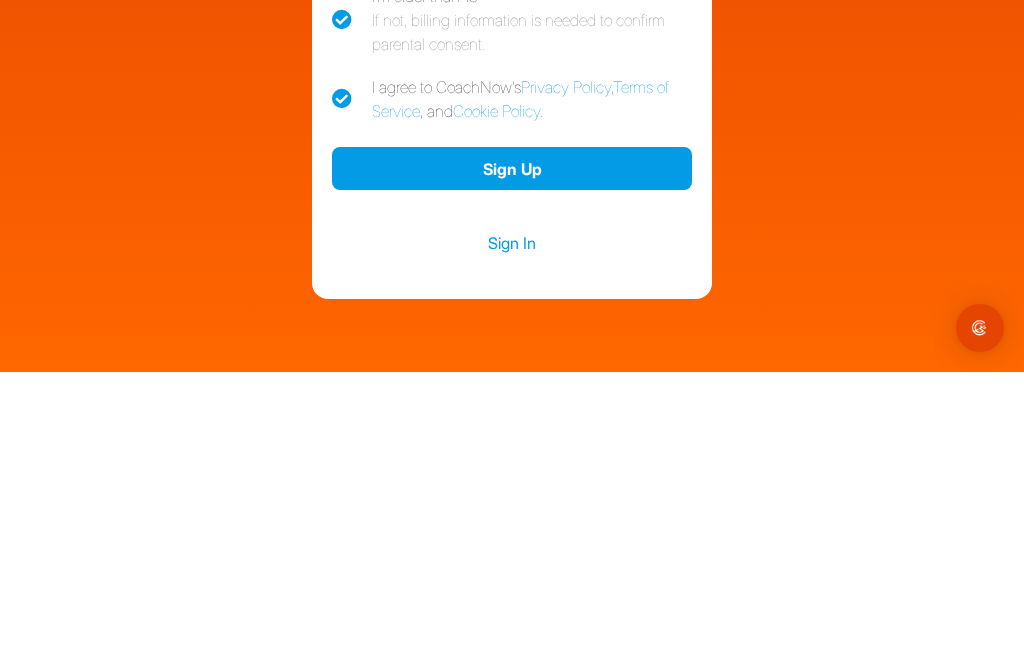checkbox on "true" 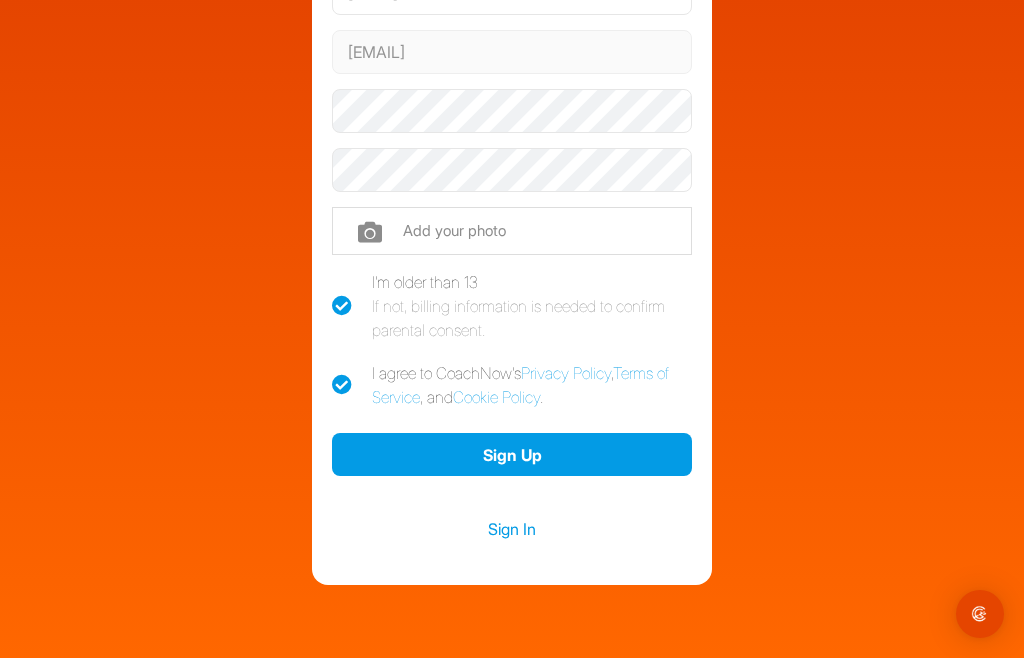 click at bounding box center [512, 232] 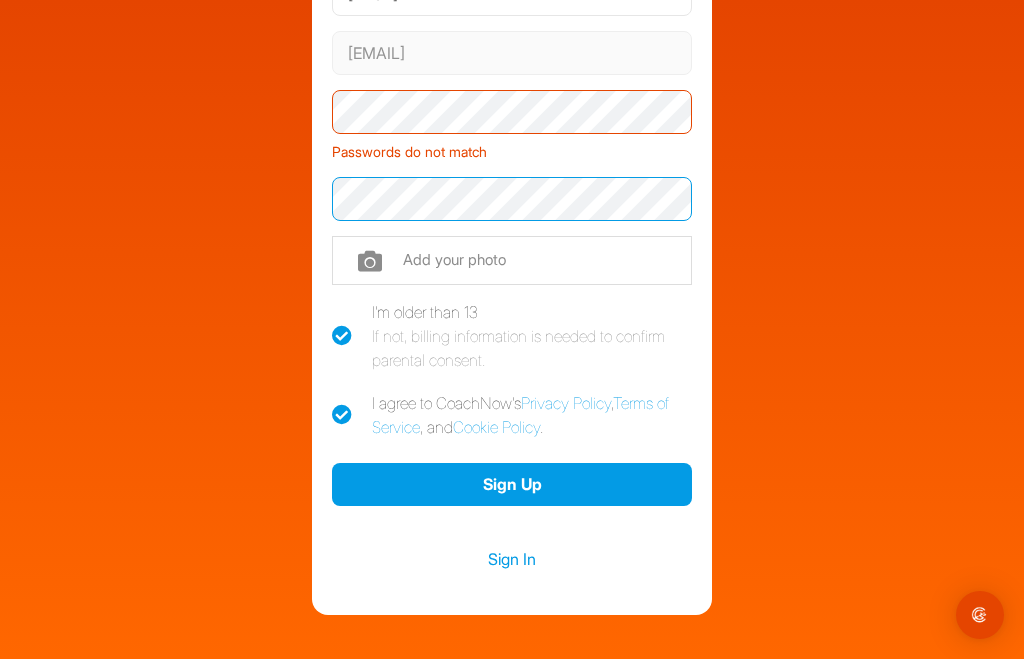 click on "Sign Up" at bounding box center [512, 484] 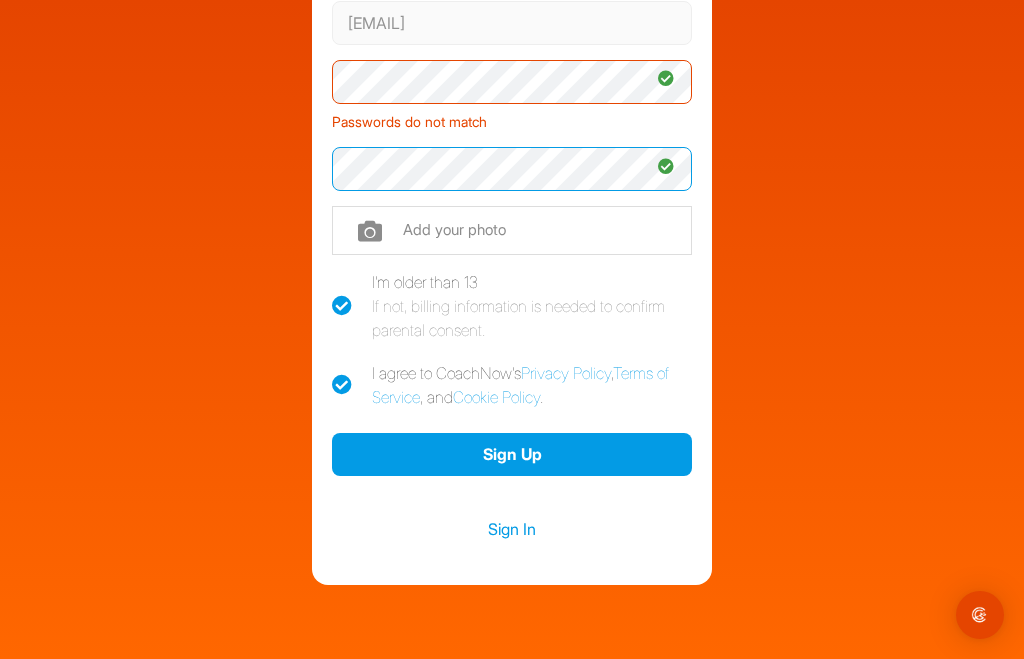 scroll, scrollTop: 329, scrollLeft: 0, axis: vertical 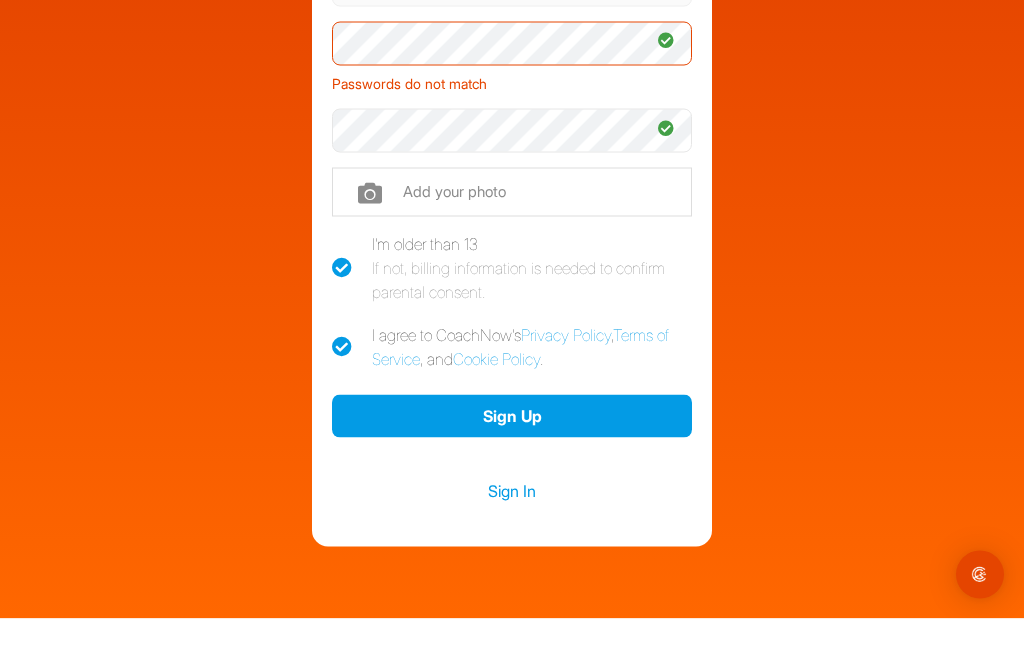 click at bounding box center (512, 232) 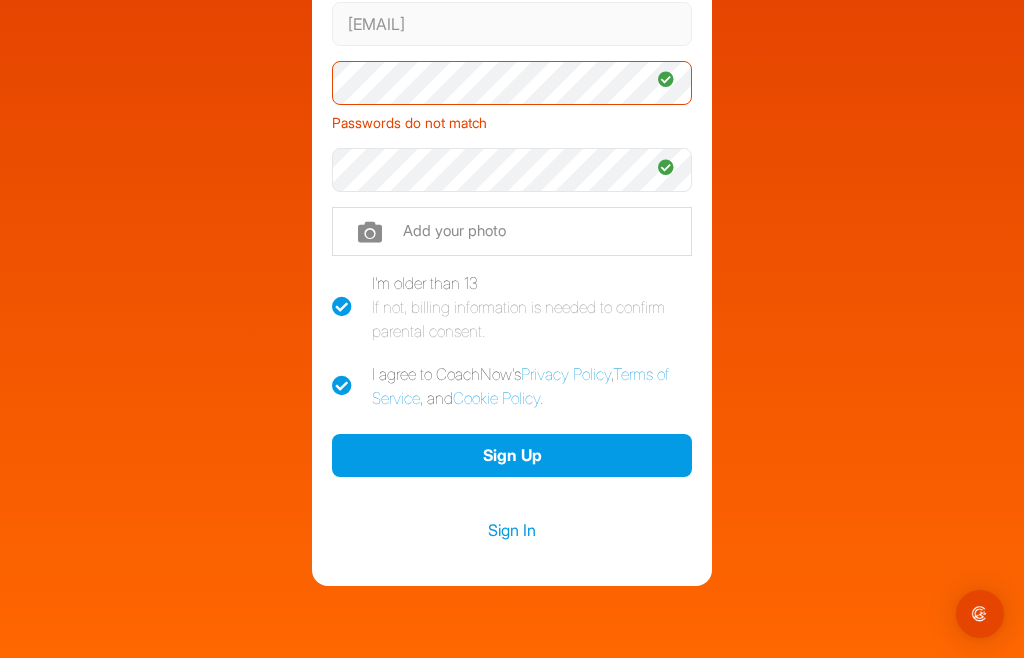 click at bounding box center (512, 232) 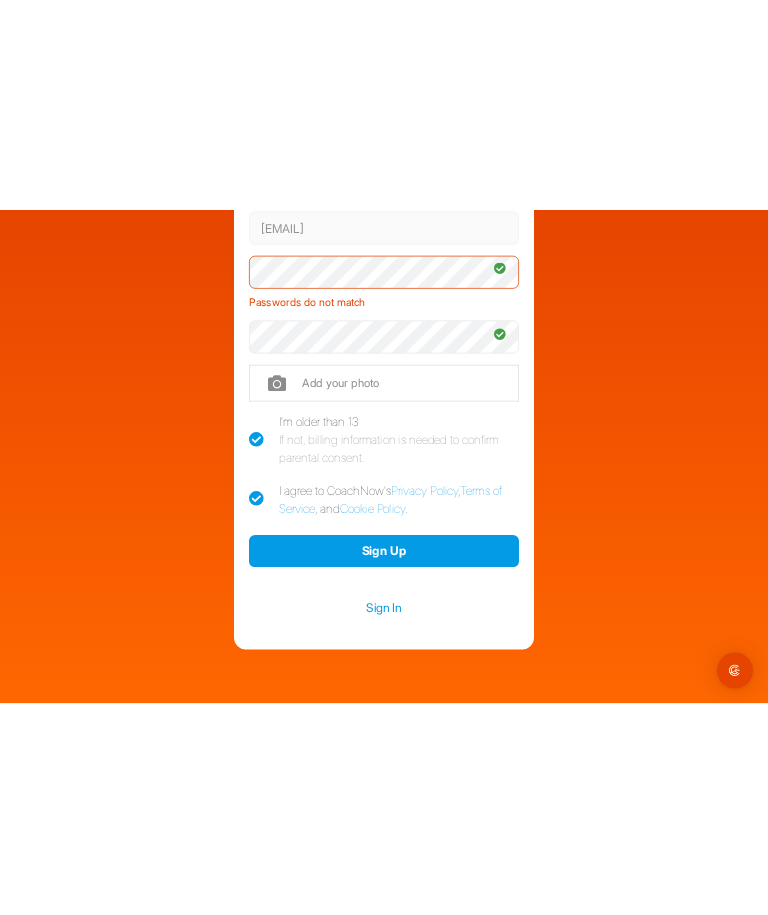 scroll, scrollTop: 66, scrollLeft: 0, axis: vertical 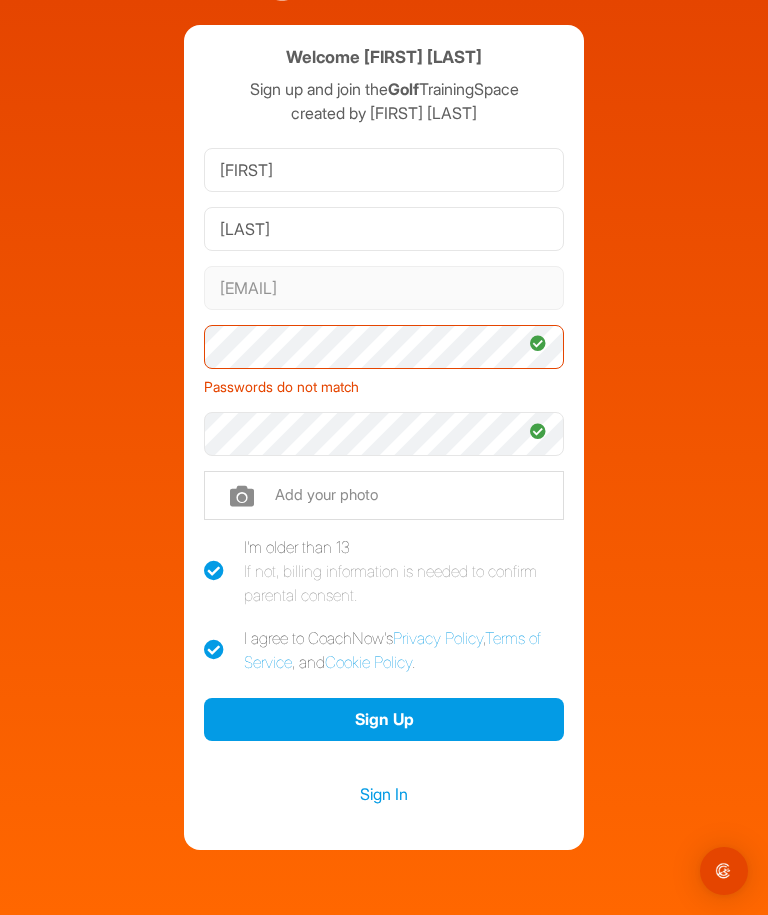 click at bounding box center (384, 495) 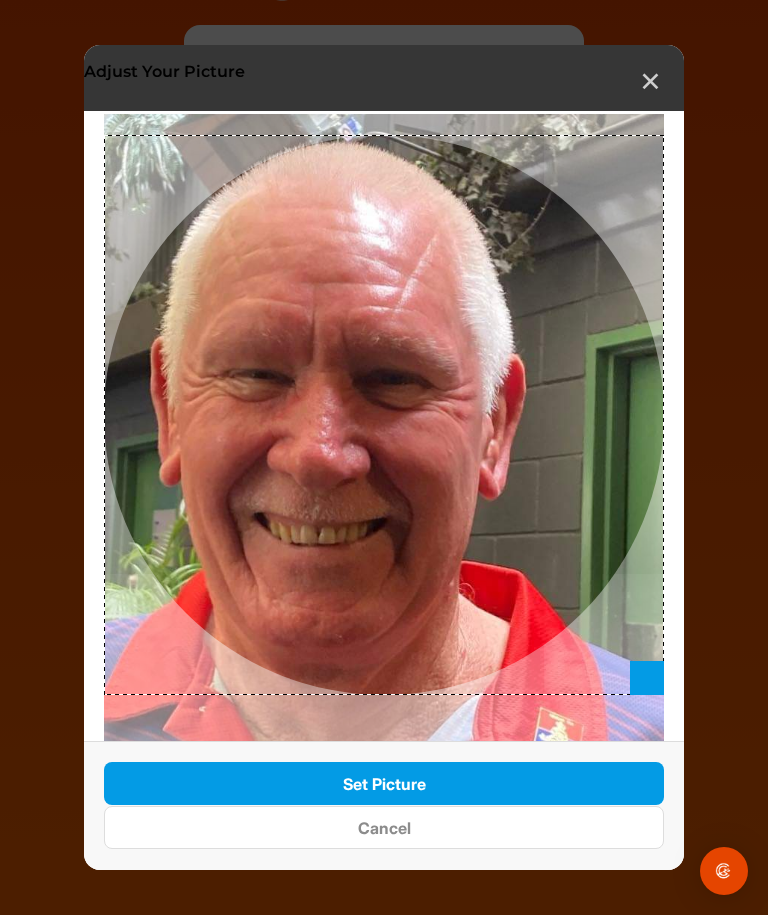 scroll, scrollTop: 16, scrollLeft: 0, axis: vertical 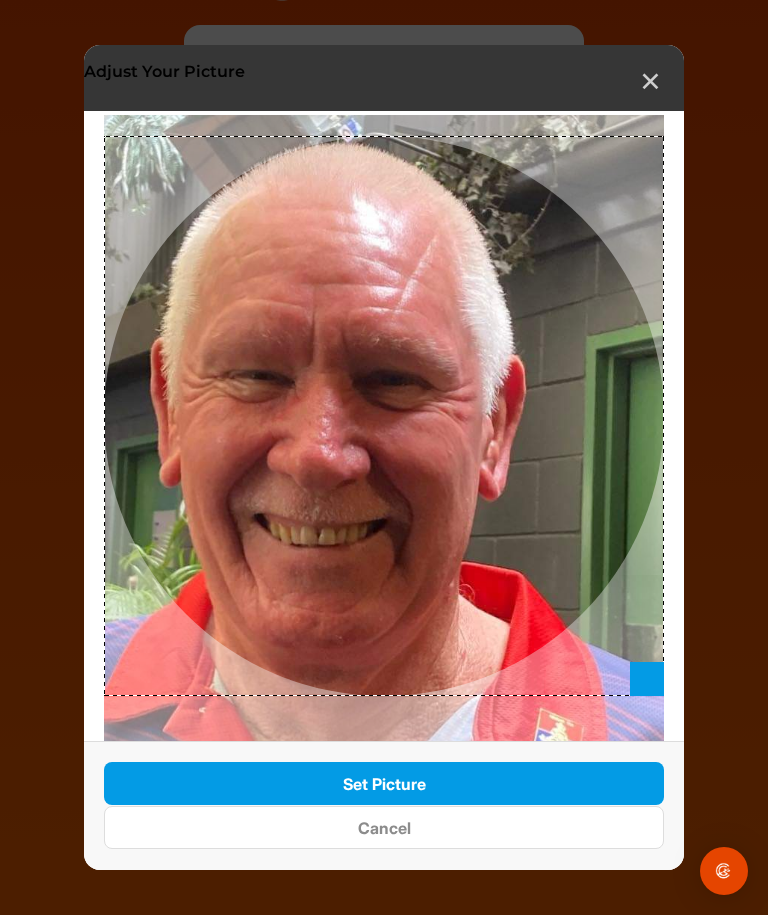 click on "Set Picture" at bounding box center [384, 783] 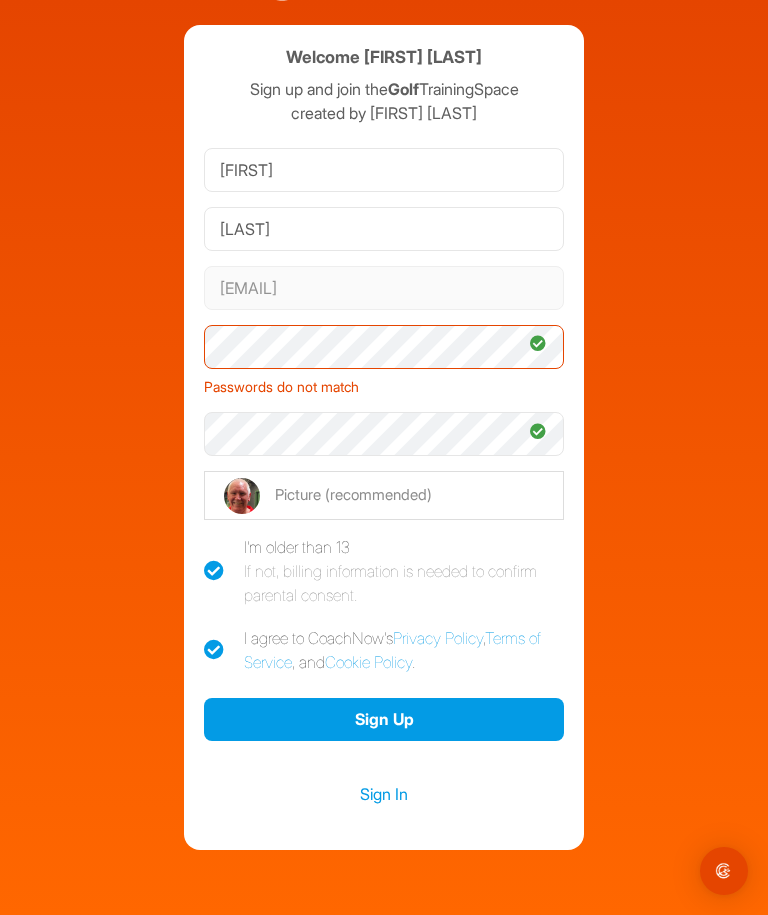 click on "Sign Up" at bounding box center [384, 719] 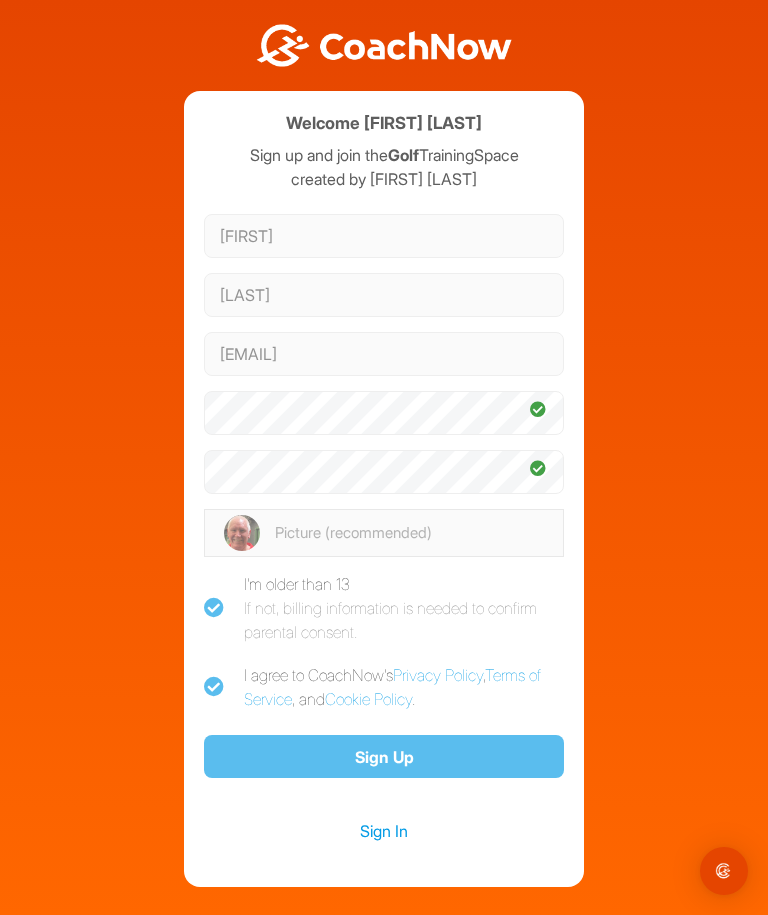 scroll, scrollTop: 0, scrollLeft: 0, axis: both 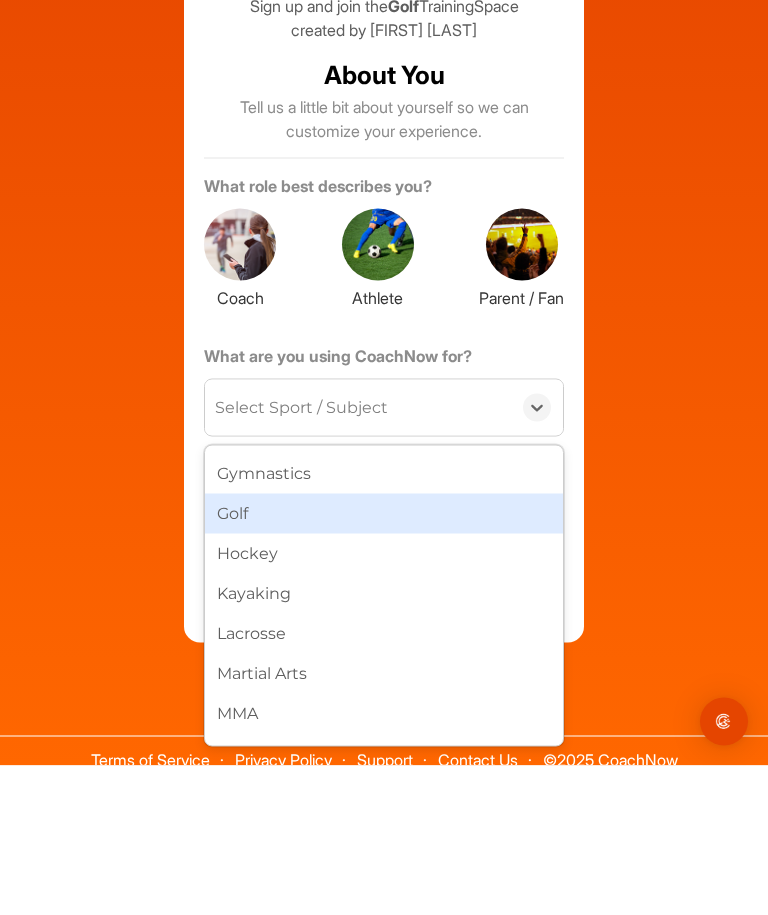 click on "Golf" at bounding box center (384, 663) 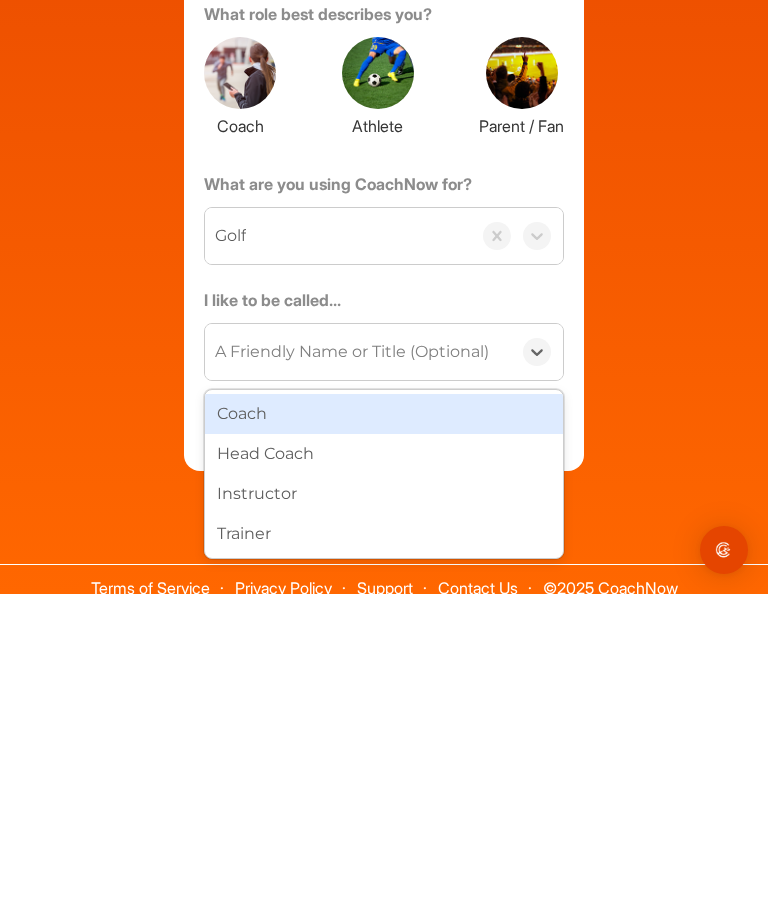 click on "Coach" at bounding box center (384, 735) 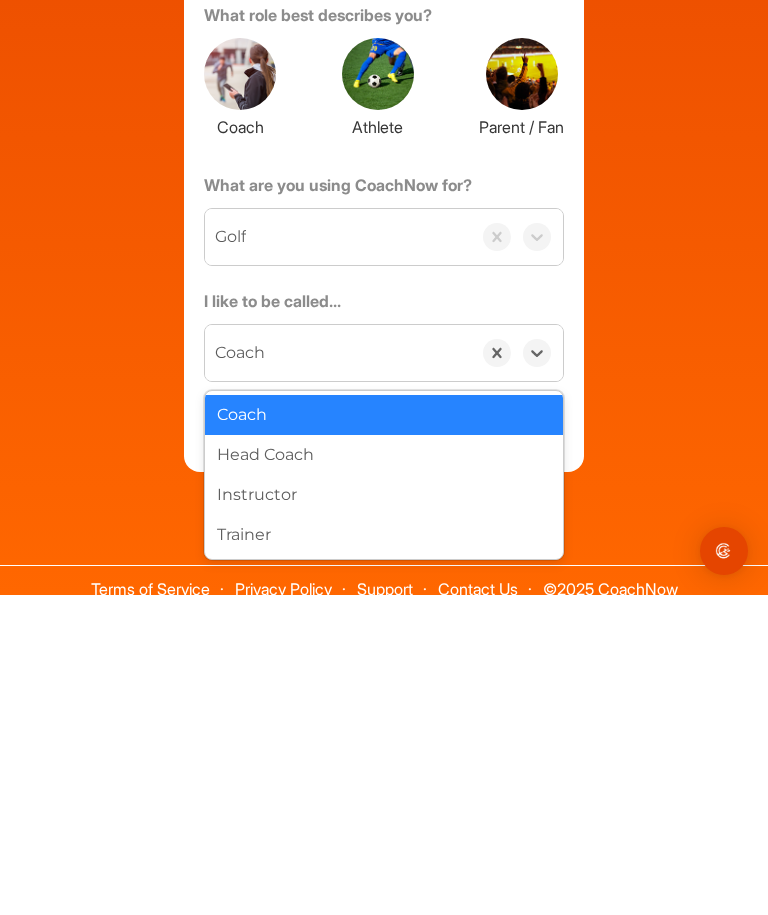 scroll, scrollTop: 66, scrollLeft: 0, axis: vertical 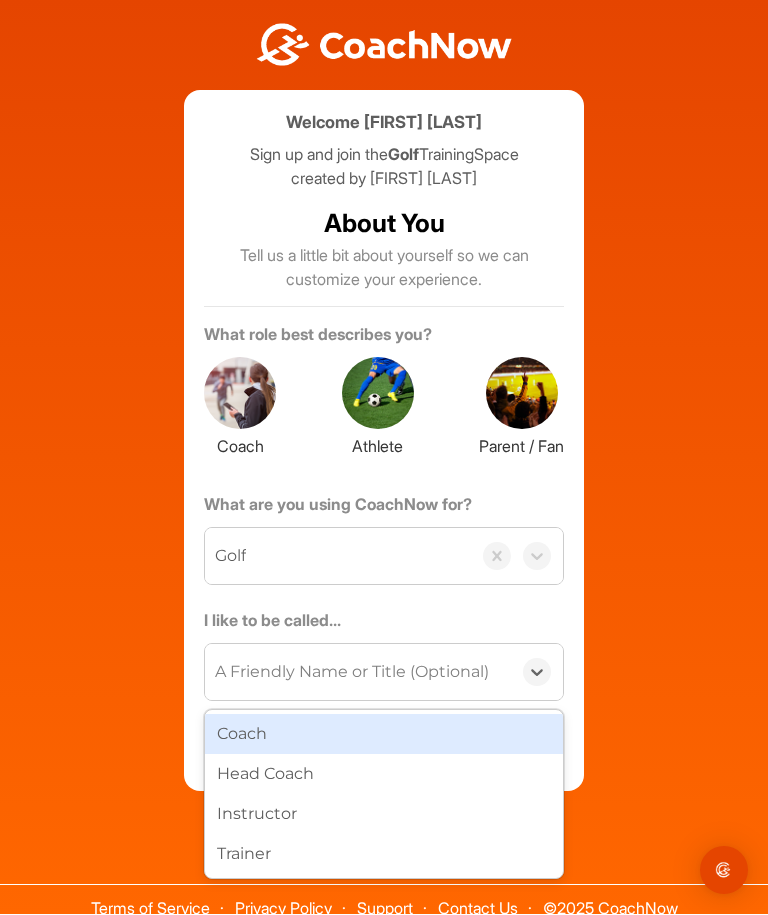 click on "Welcome   Craig Cocking Sign up and join the  Golf  TrainingSpace created by Ryan Fowler About You Tell us a little bit about yourself so we can customize your experience. What role best describes you? Coach Athlete Parent / Fan What are you using CoachNow for? Golf I like to be called...   option Coach, selected.    option Coach focused, 1 of 4. 4 results available. Use Up and Down to choose options, press Enter to select the currently focused option, press Escape to exit the menu, press Tab to select the option and exit the menu. A Friendly Name or Title (Optional) Coach Head Coach Instructor Trainer Get Started" at bounding box center [384, 396] 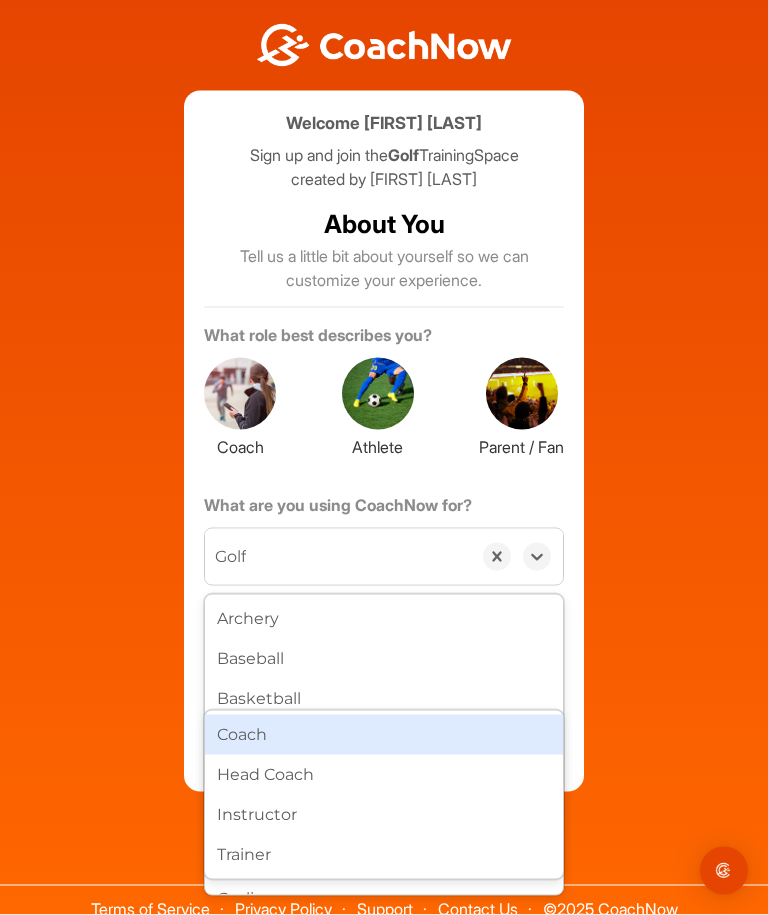 scroll, scrollTop: 277, scrollLeft: 0, axis: vertical 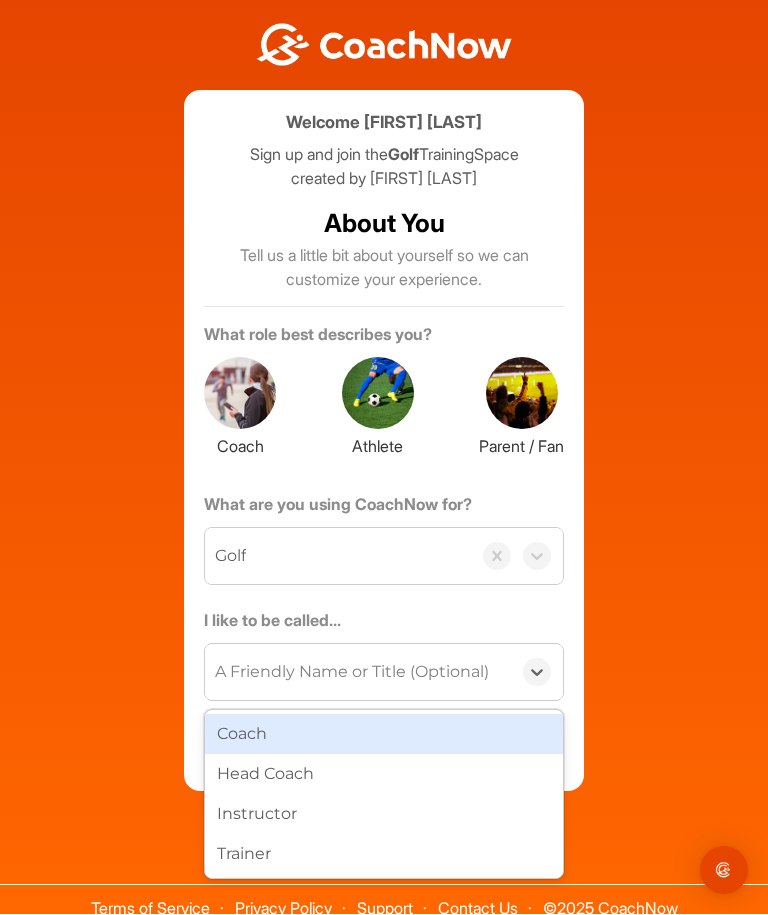 click on "Welcome   Craig Cocking Sign up and join the  Golf  TrainingSpace created by Ryan Fowler About You Tell us a little bit about yourself so we can customize your experience. What role best describes you? Coach Athlete Parent / Fan What are you using CoachNow for? Golf I like to be called...   option Coach, selected.    option Coach focused, 1 of 4. 4 results available. Use Up and Down to choose options, press Enter to select the currently focused option, press Escape to exit the menu, press Tab to select the option and exit the menu. A Friendly Name or Title (Optional) Coach Head Coach Instructor Trainer Get Started" at bounding box center (384, 396) 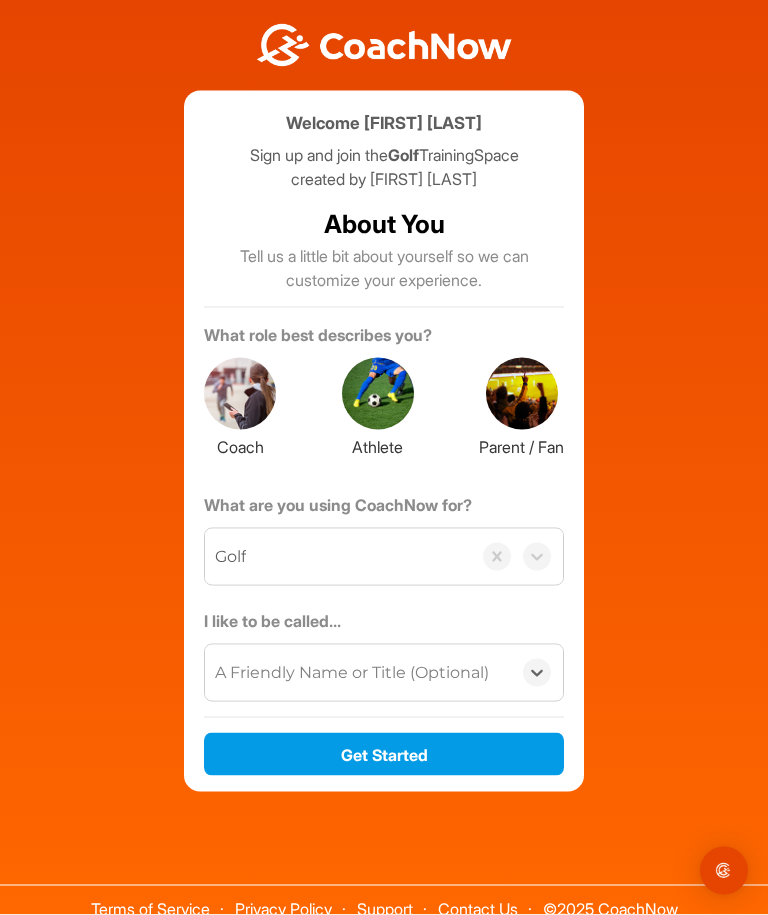 click on "Welcome   Craig Cocking Sign up and join the  Golf  TrainingSpace created by Ryan Fowler About You Tell us a little bit about yourself so we can customize your experience. What role best describes you? Coach Athlete Parent / Fan What are you using CoachNow for? Golf I like to be called...   option Coach, selected.     0 results available. Select is focused ,type to refine list, press Down to open the menu,  A Friendly Name or Title (Optional) Get Started" at bounding box center (384, 396) 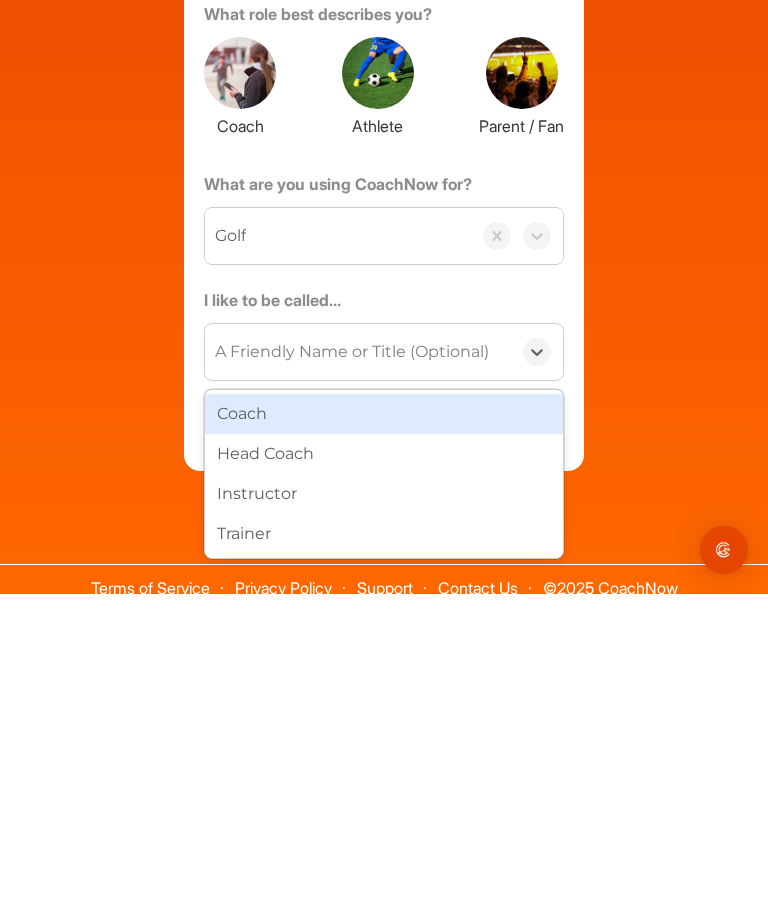 type on "c" 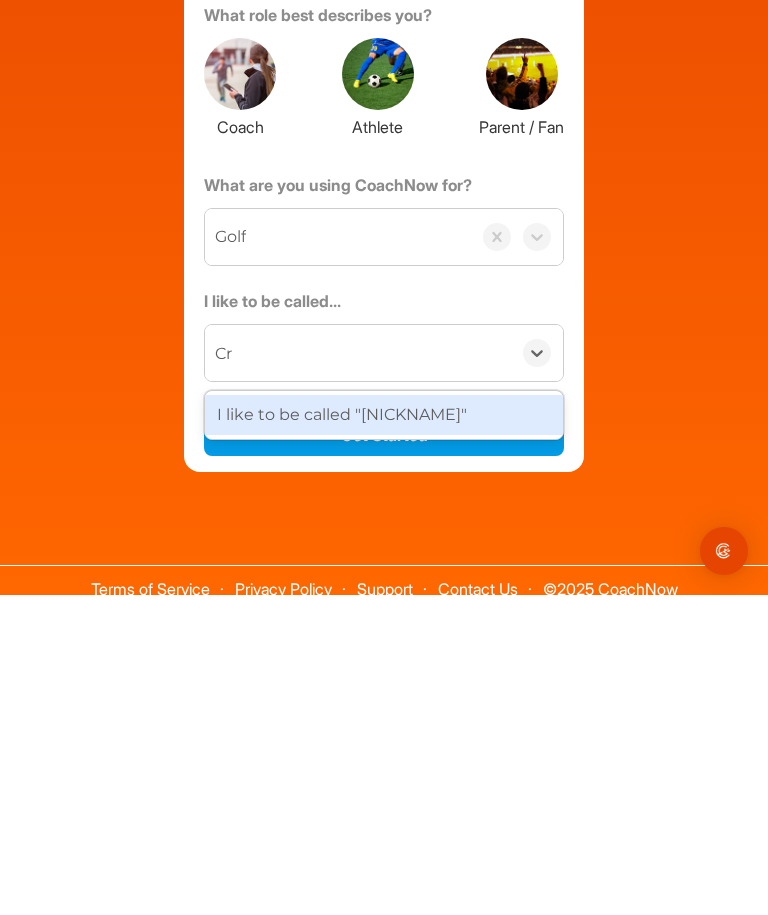 type on "C" 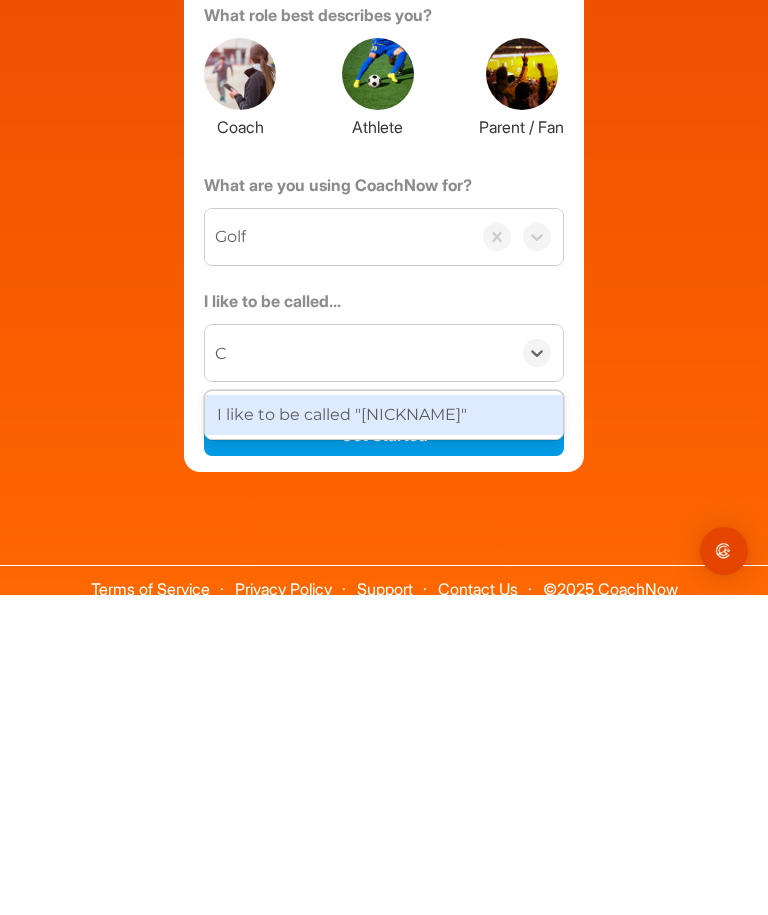 type 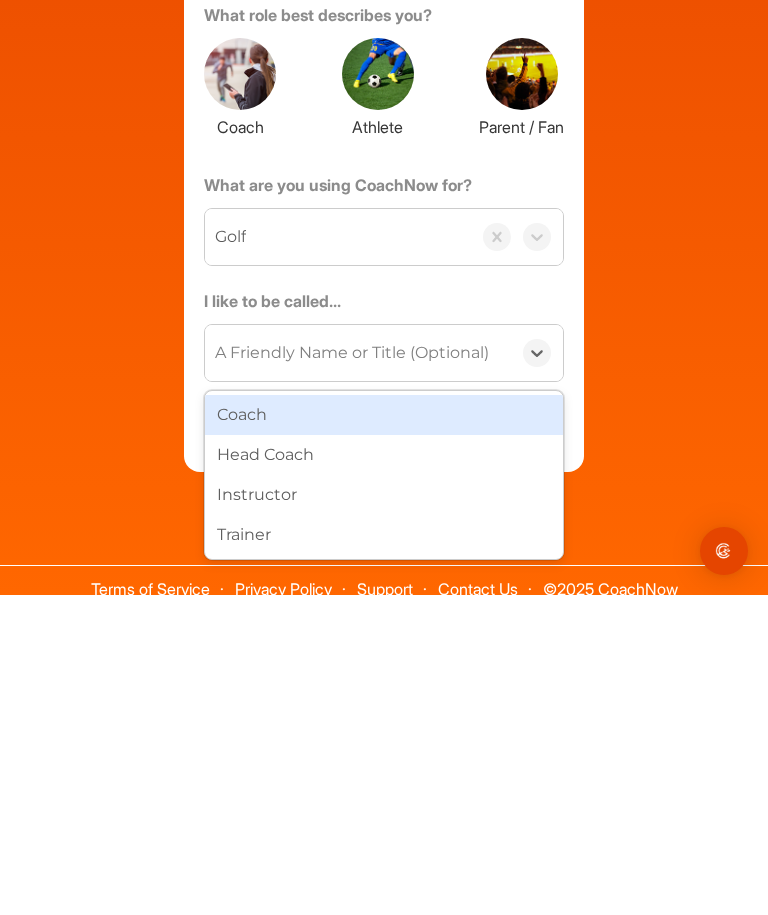 click on "Welcome   Craig Cocking Sign up and join the  Golf  TrainingSpace created by Ryan Fowler About You Tell us a little bit about yourself so we can customize your experience. What role best describes you? Coach Athlete Parent / Fan What are you using CoachNow for? Golf I like to be called...   option Coach, selected.    option Coach focused, 1 of 4. 4 results available. Use Up and Down to choose options, press Enter to select the currently focused option, press Escape to exit the menu, press Tab to select the option and exit the menu. A Friendly Name or Title (Optional) Coach Head Coach Instructor Trainer Get Started" at bounding box center [384, 396] 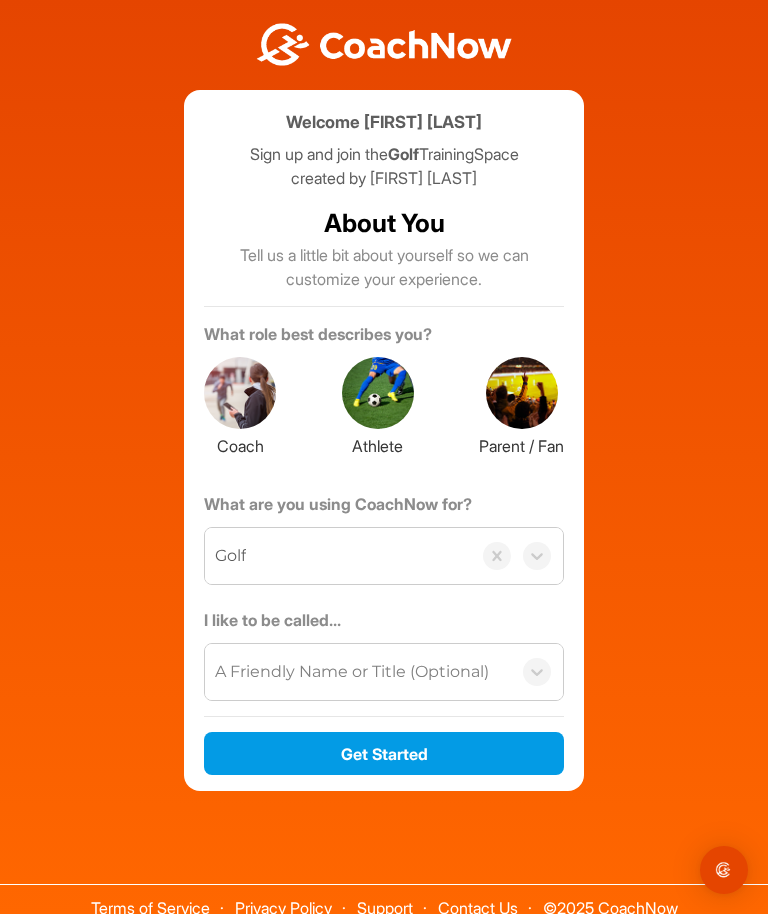 click on "Get Started" at bounding box center (384, 754) 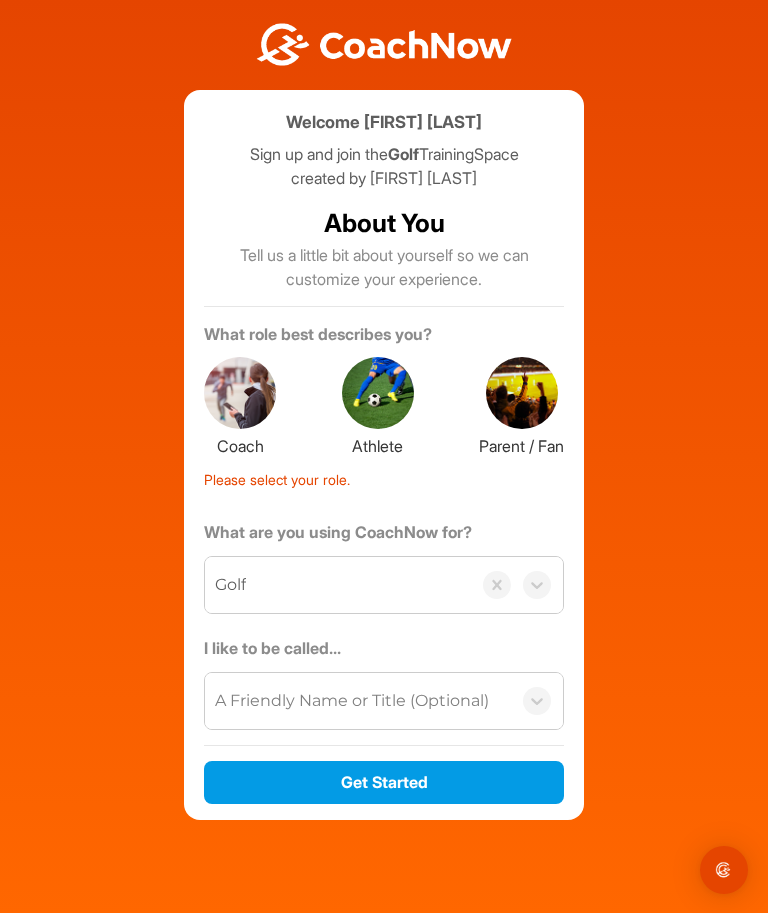 click at bounding box center [522, 394] 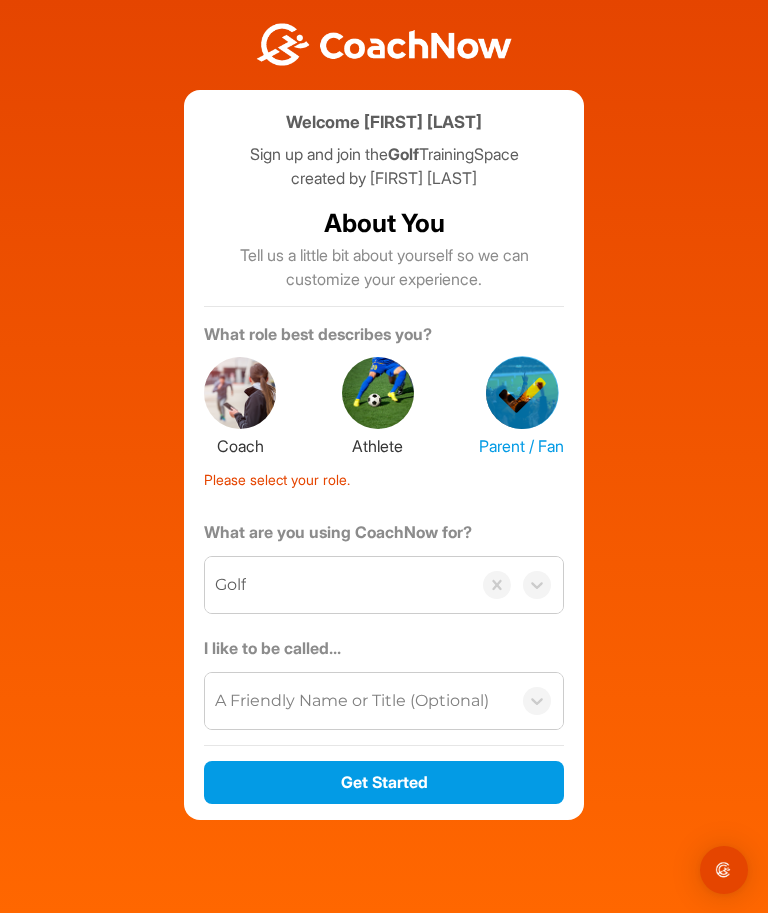 click on "Get Started" at bounding box center (384, 783) 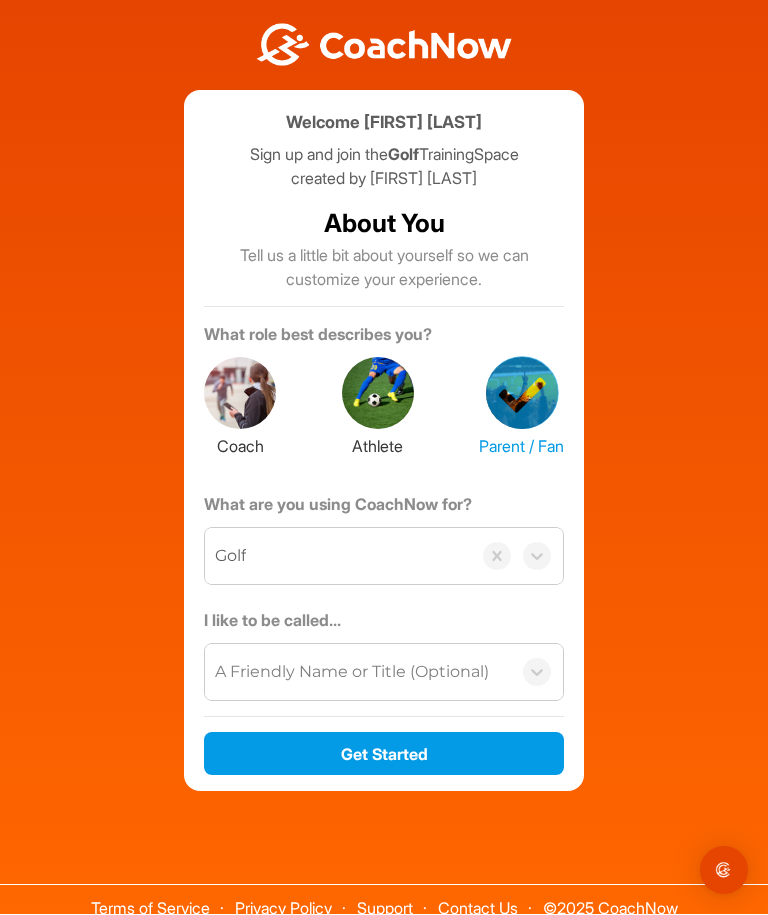 click on "Get Started" at bounding box center (384, 754) 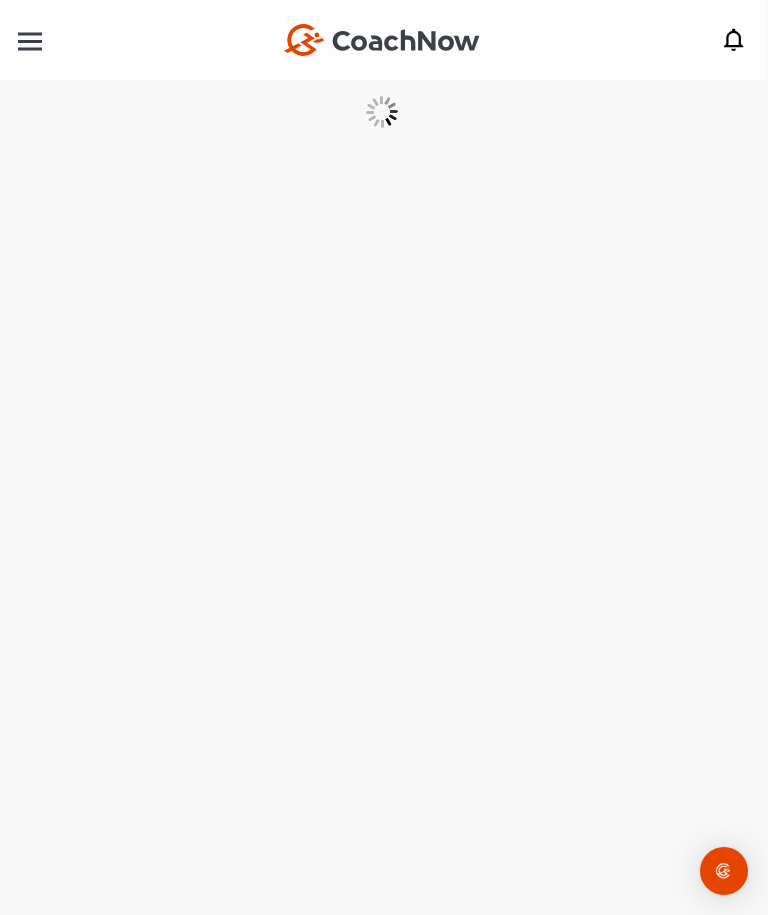 scroll, scrollTop: 0, scrollLeft: 0, axis: both 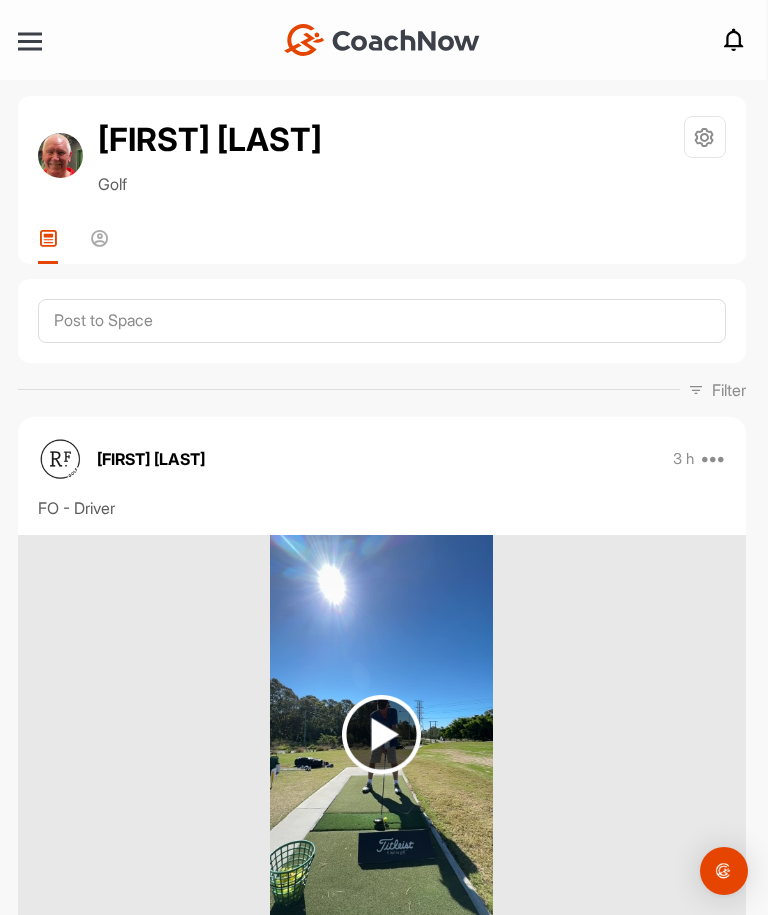 click at bounding box center (381, 734) 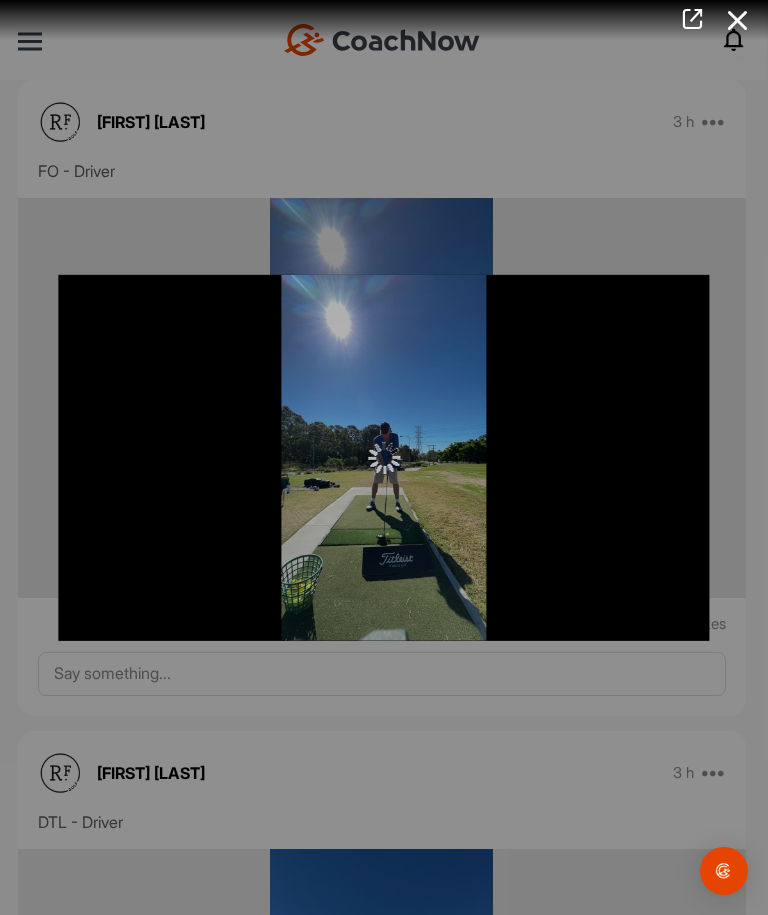 scroll, scrollTop: 338, scrollLeft: 0, axis: vertical 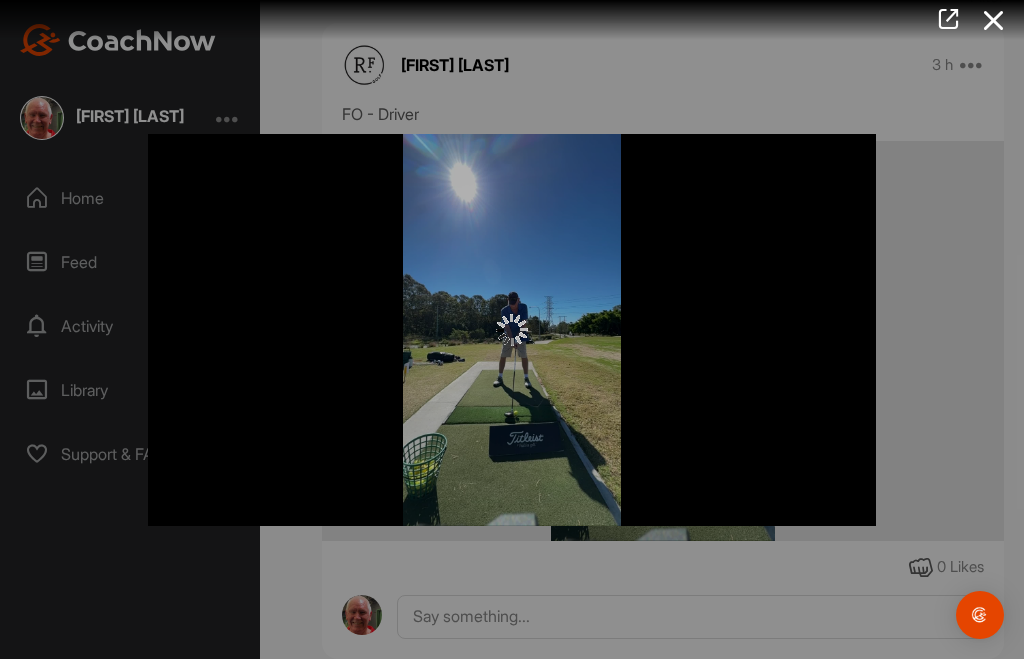 click at bounding box center (994, 20) 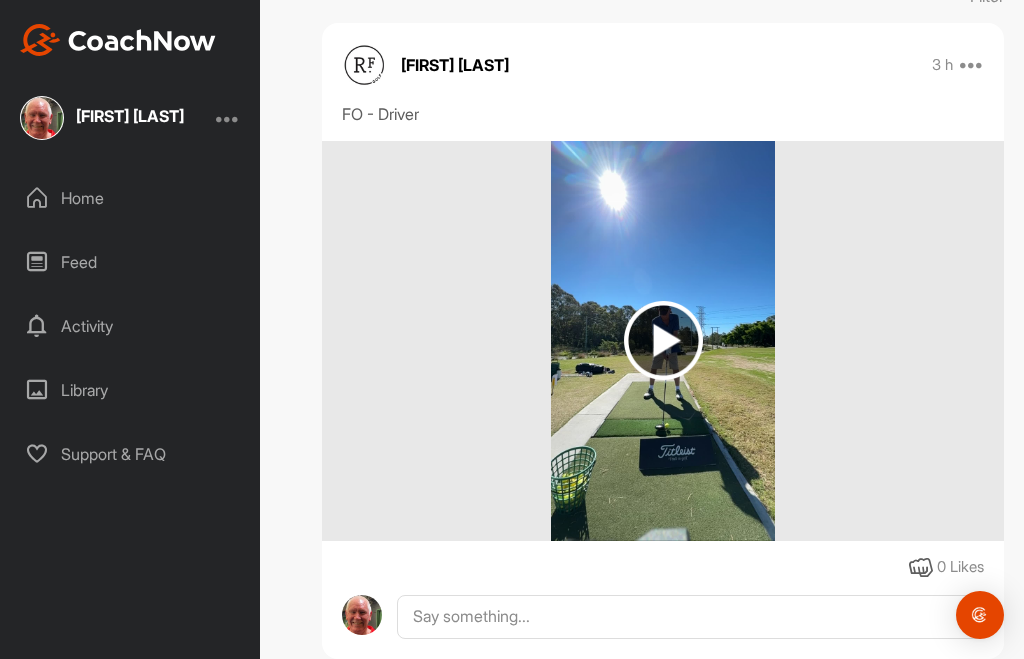 click at bounding box center (663, 340) 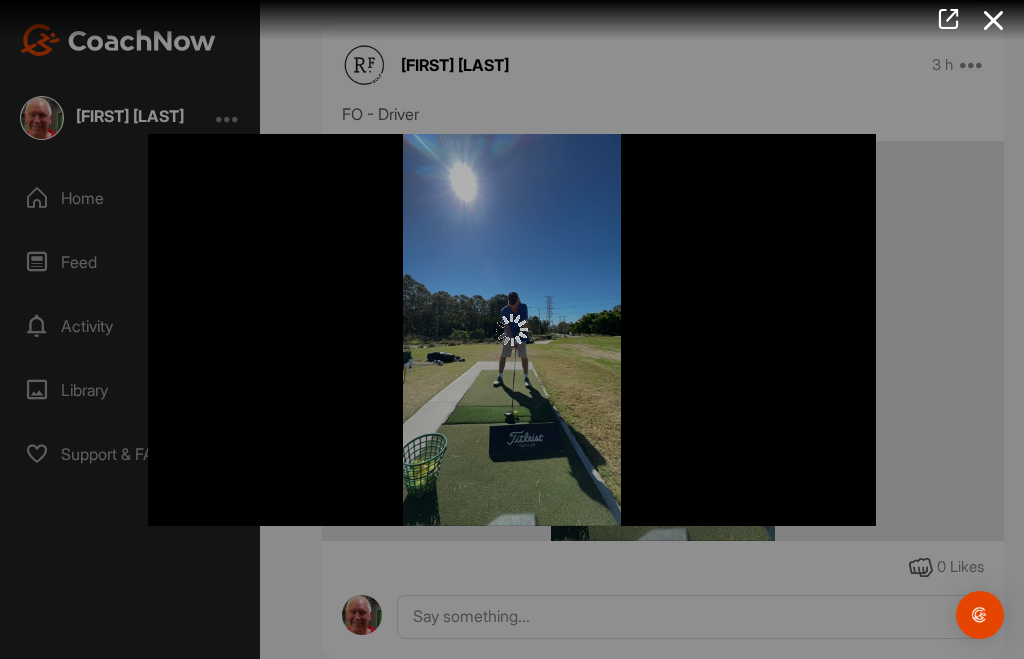 click at bounding box center (948, 19) 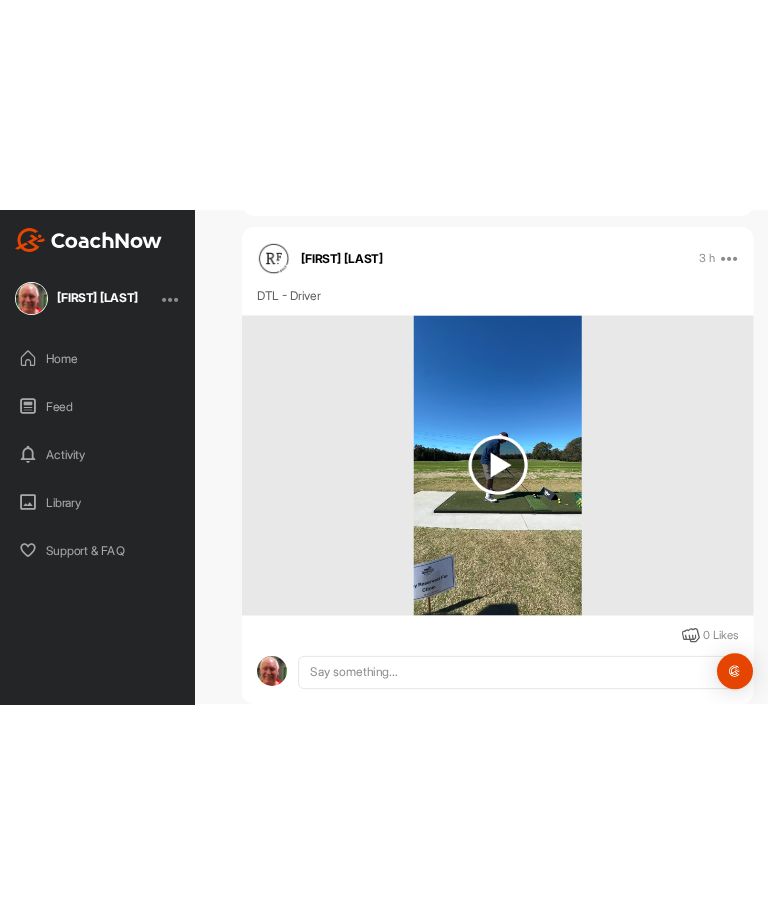 scroll, scrollTop: 996, scrollLeft: 0, axis: vertical 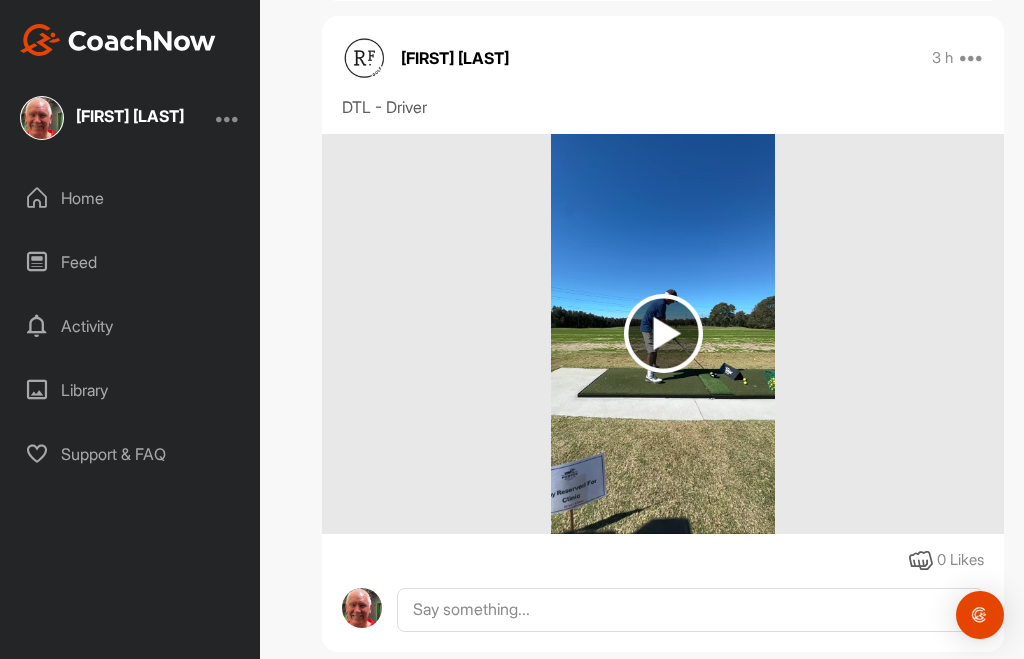 click at bounding box center [663, 333] 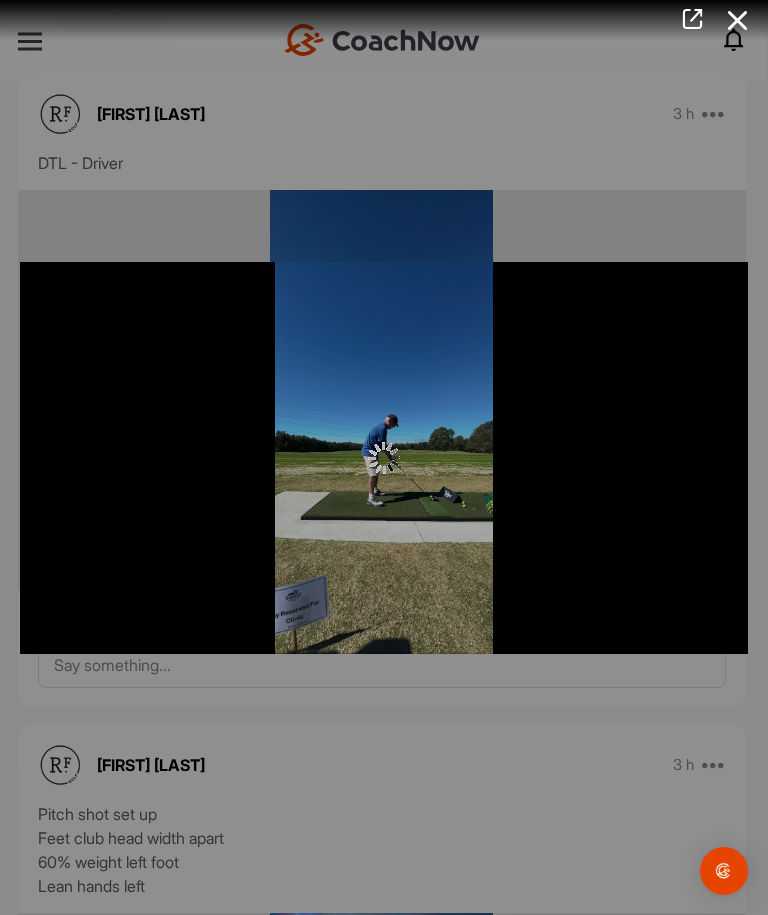 scroll, scrollTop: 0, scrollLeft: 0, axis: both 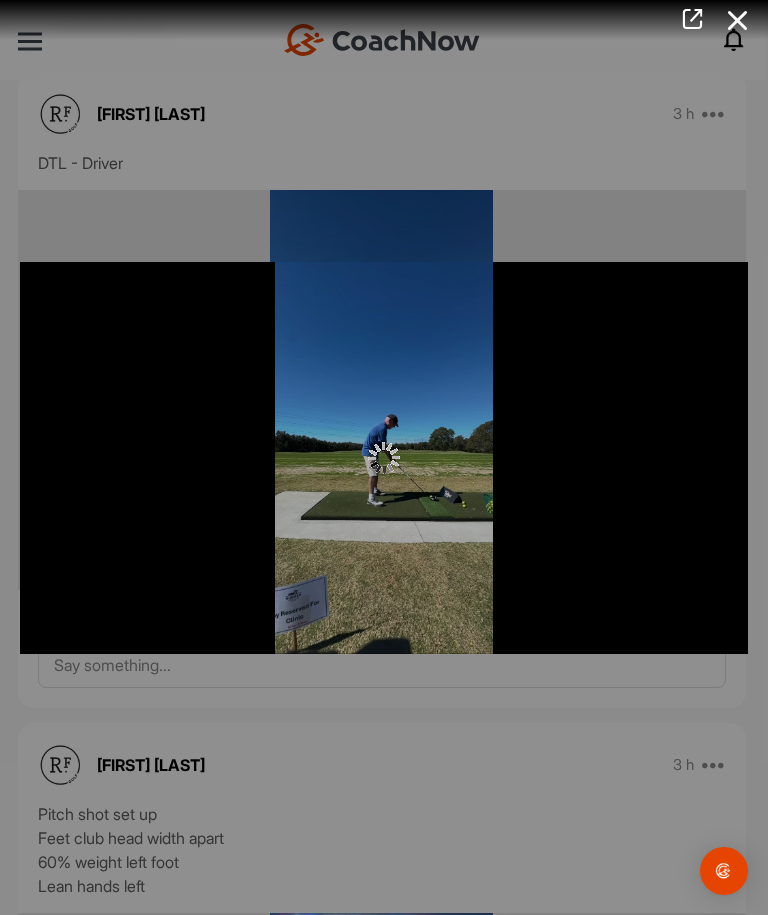 click at bounding box center [738, 20] 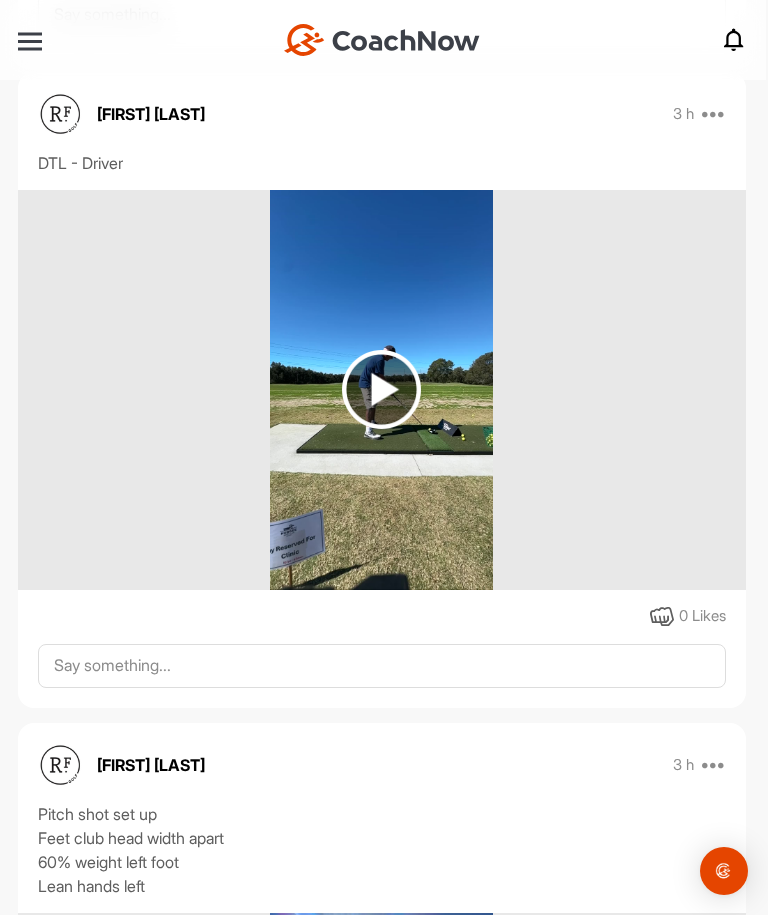 click at bounding box center [714, 114] 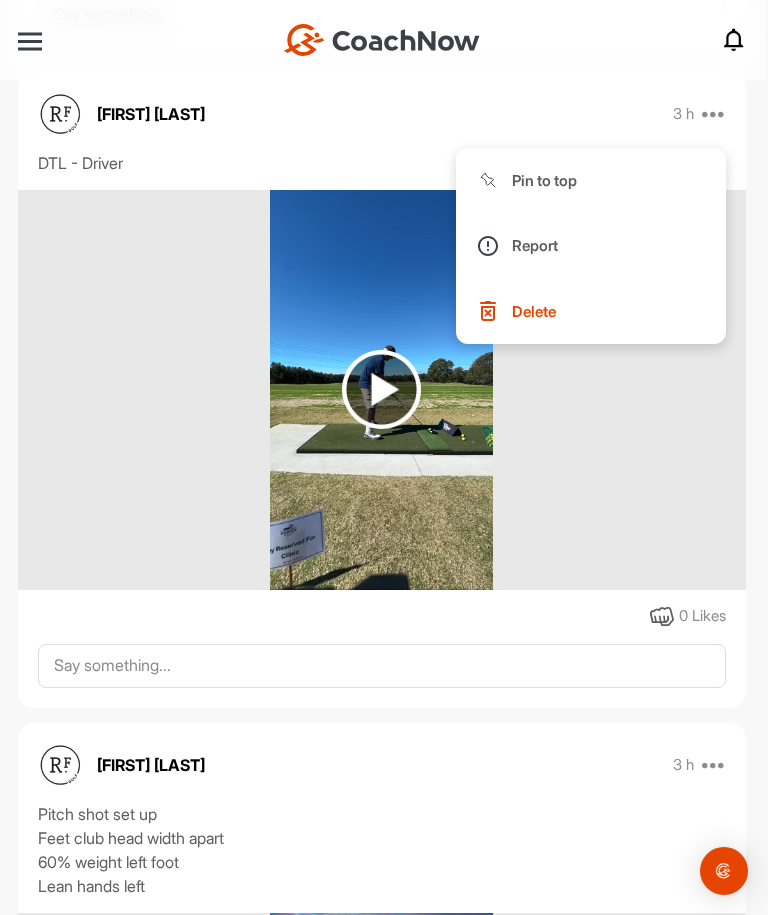 click at bounding box center (382, 390) 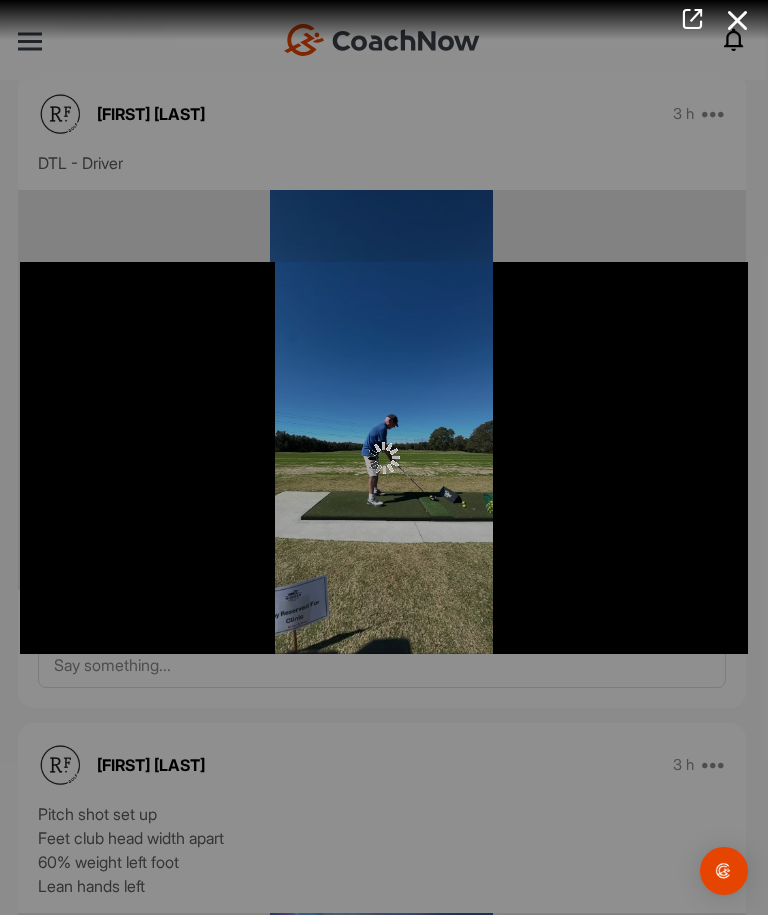 click at bounding box center [384, 457] 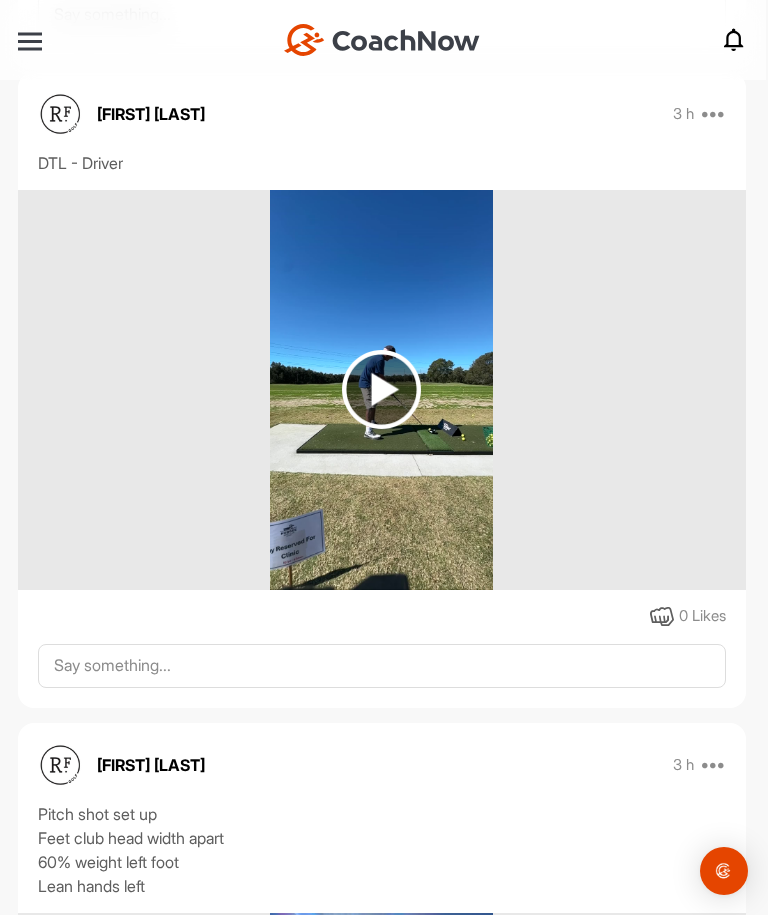 click at bounding box center [30, 41] 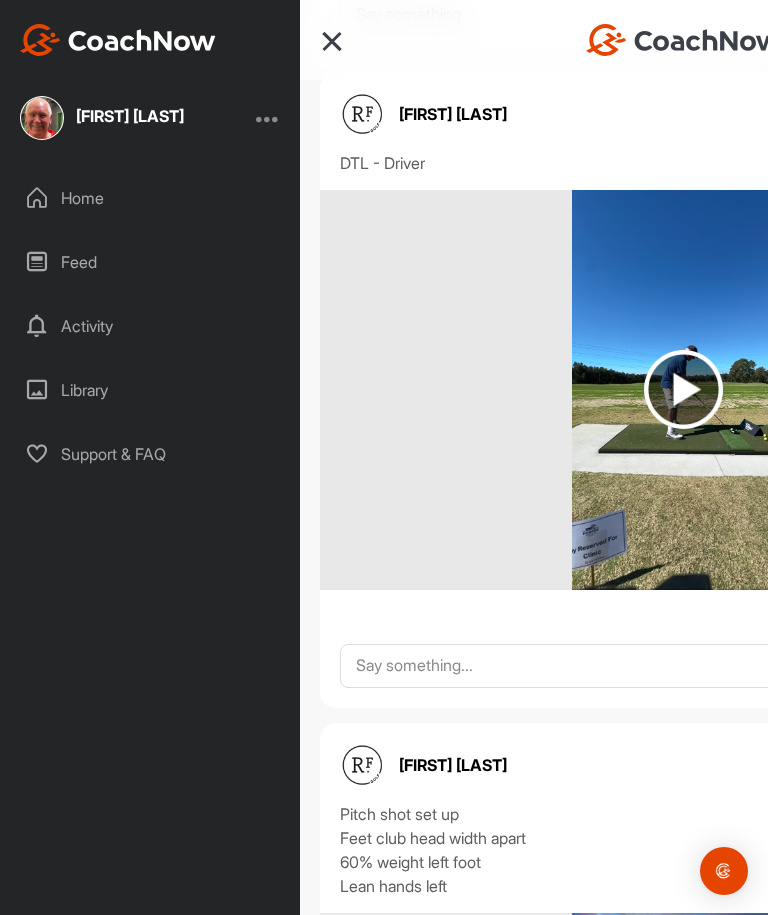 click on "Activity" at bounding box center (151, 326) 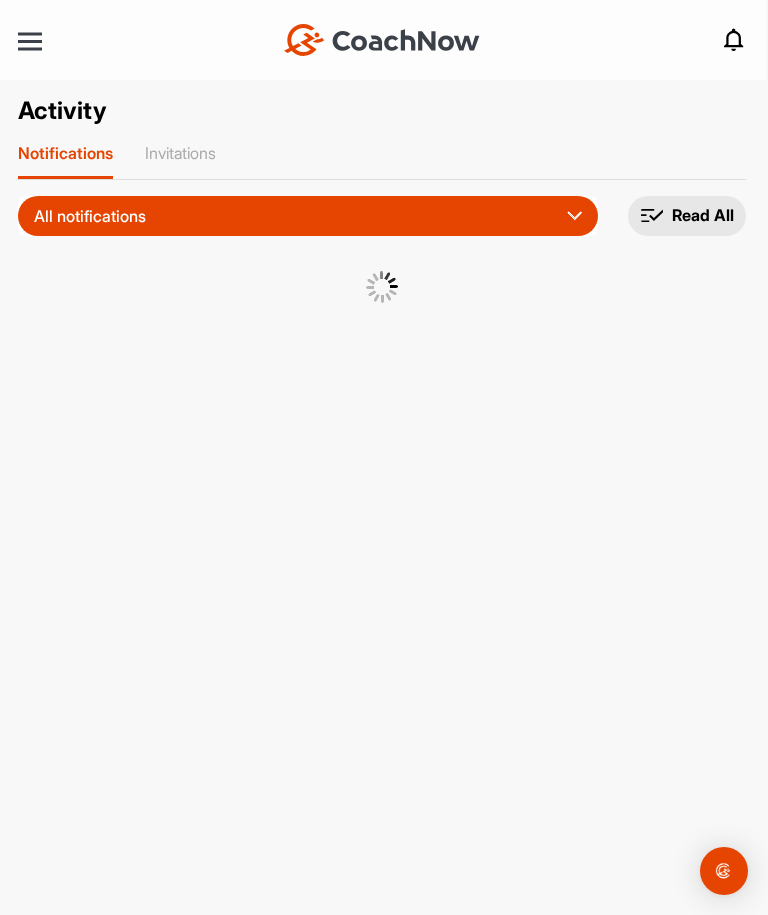 click on "Activity Activity Notifications Invitations All By Coaches By Athletes All notifications All notifications By Coaches By Athletes Read All" at bounding box center (382, 457) 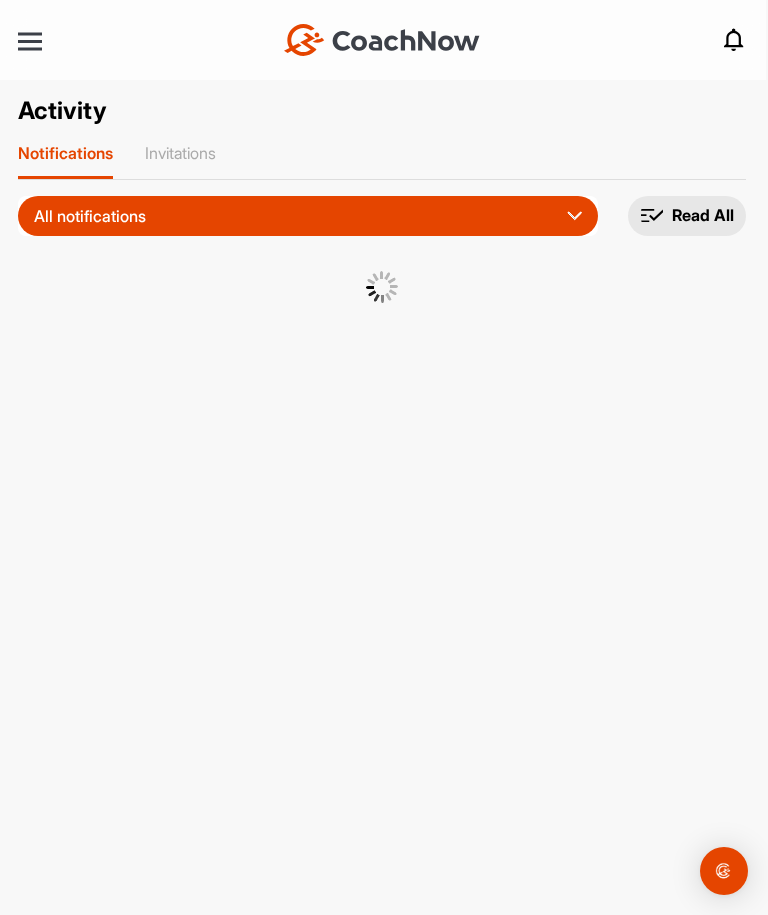 click at bounding box center [30, 41] 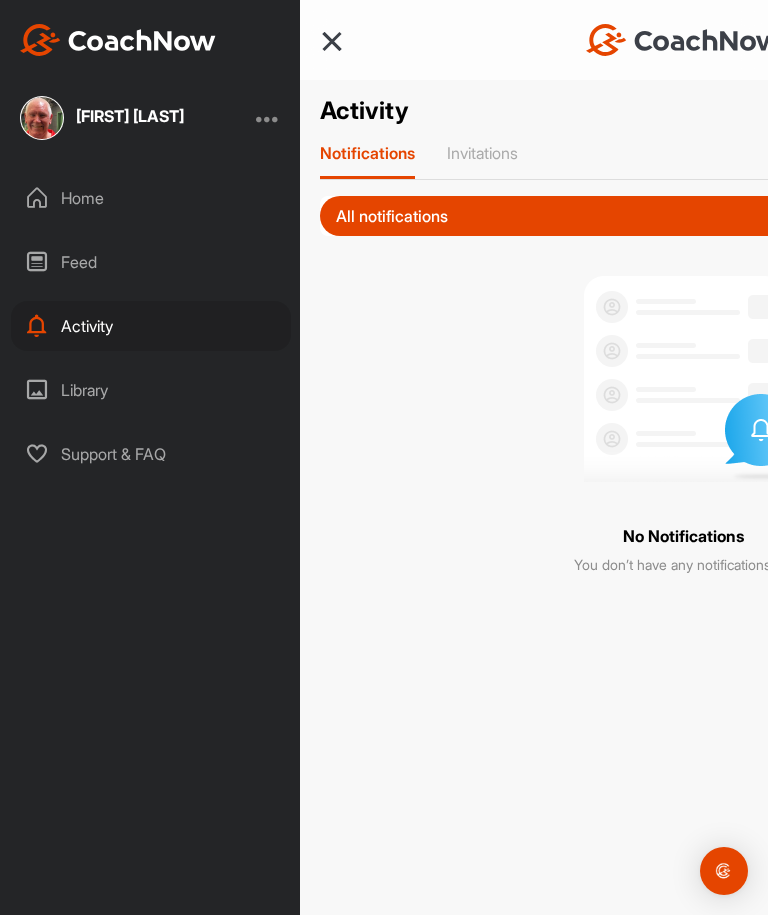 click on "Library" at bounding box center (151, 390) 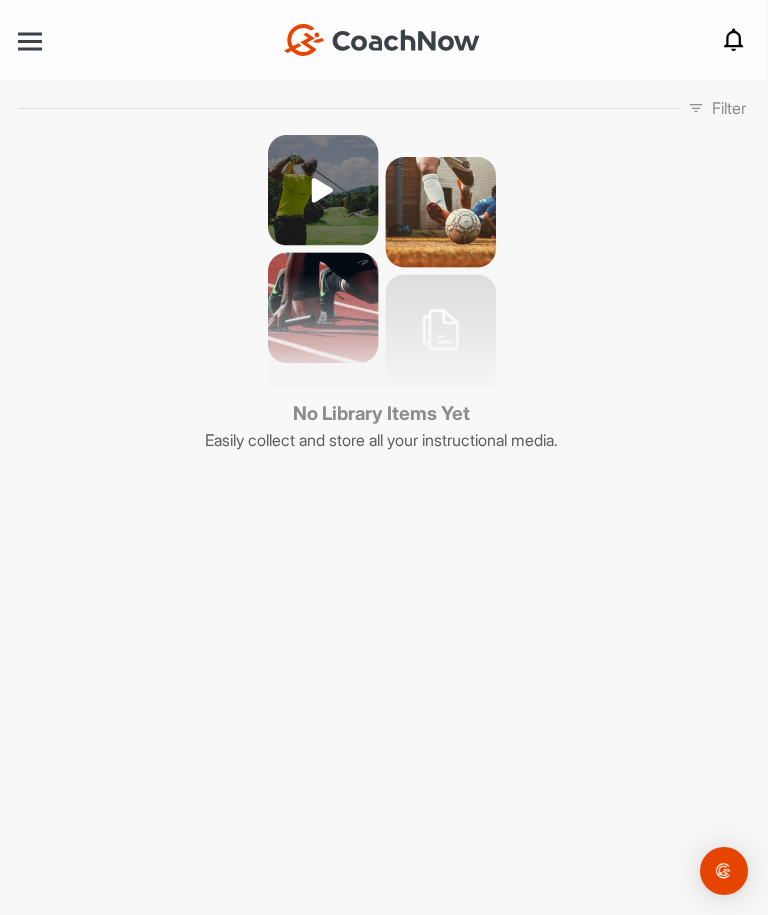 click at bounding box center (30, 41) 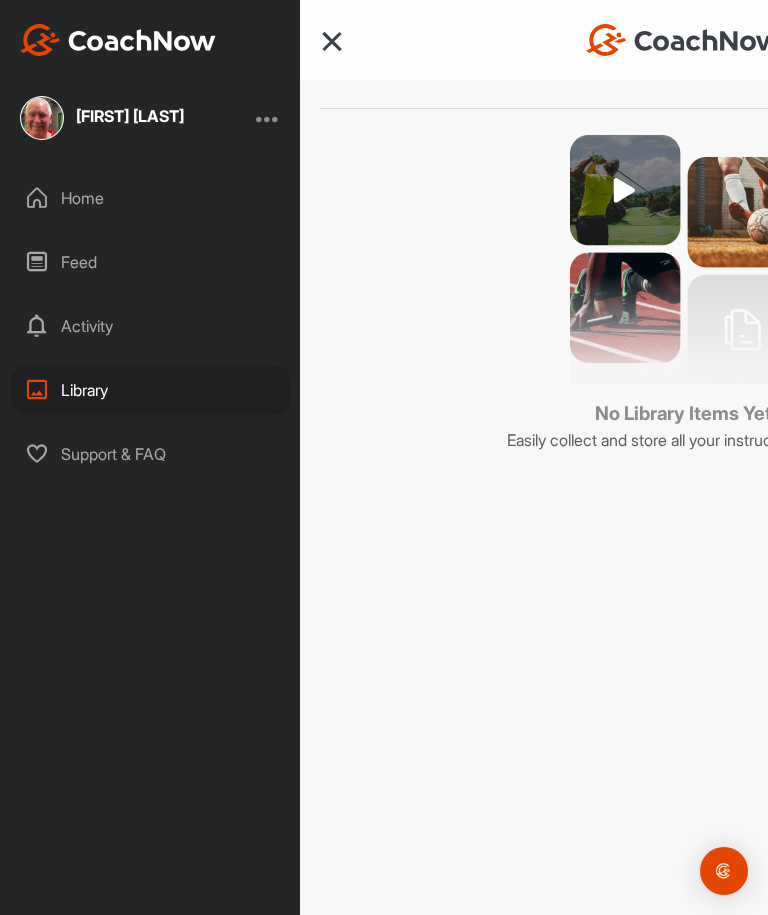 click on "Activity" at bounding box center [151, 326] 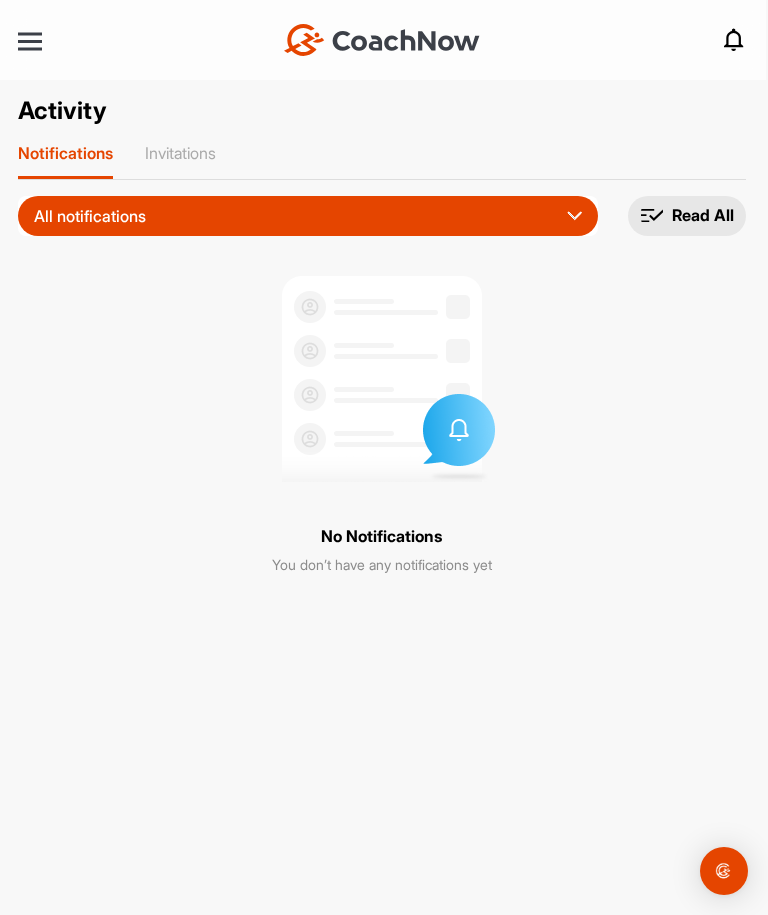 click at bounding box center [30, 41] 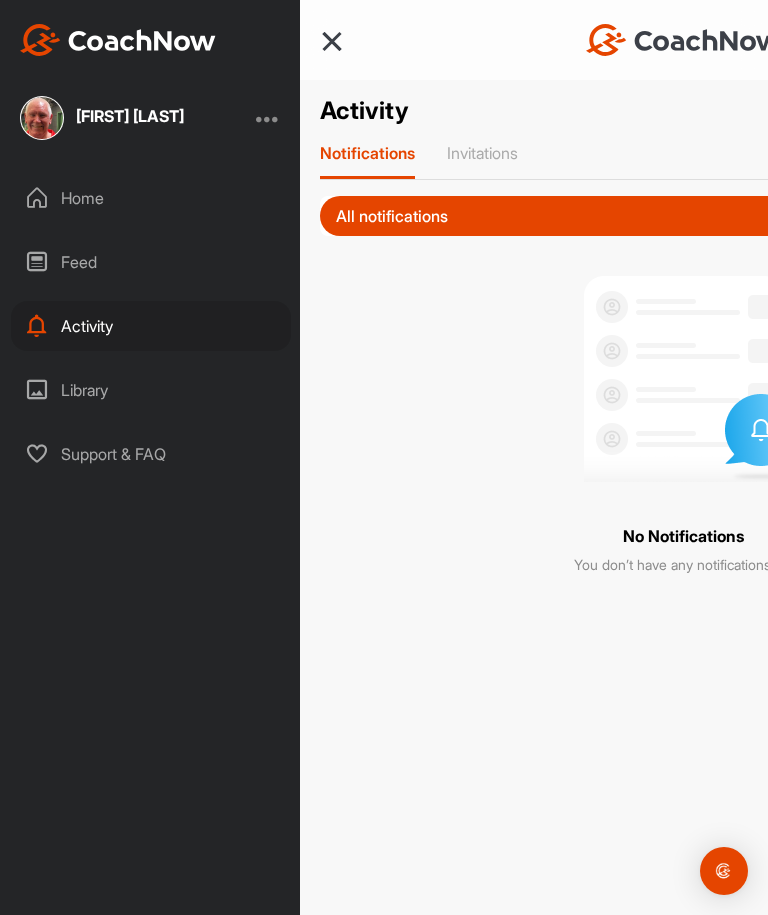 click on "Library" at bounding box center [151, 390] 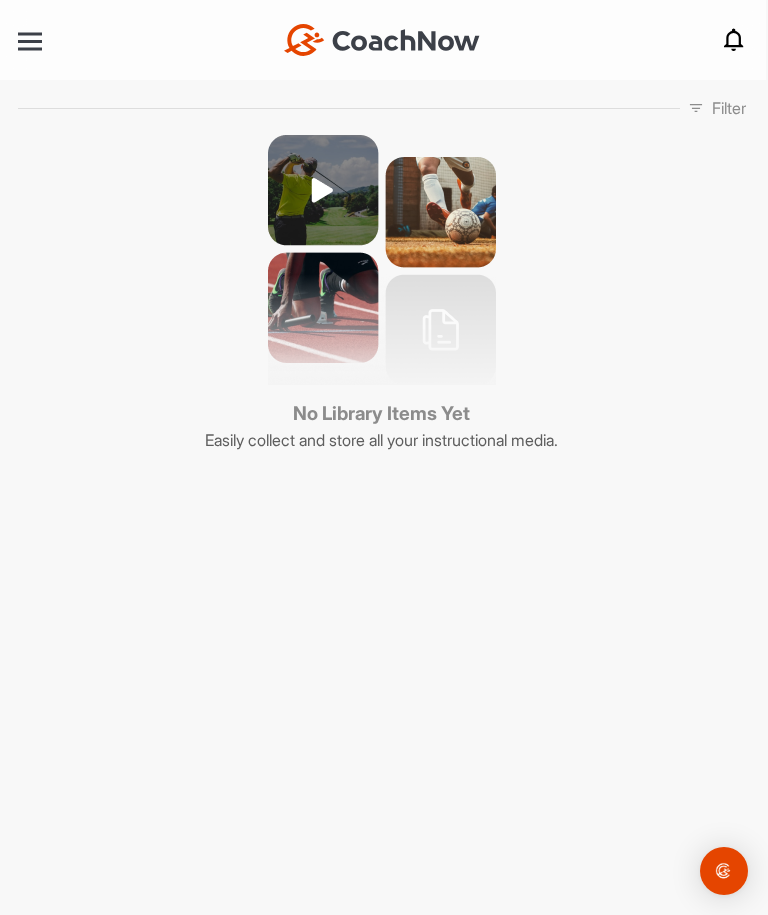 click at bounding box center (30, 41) 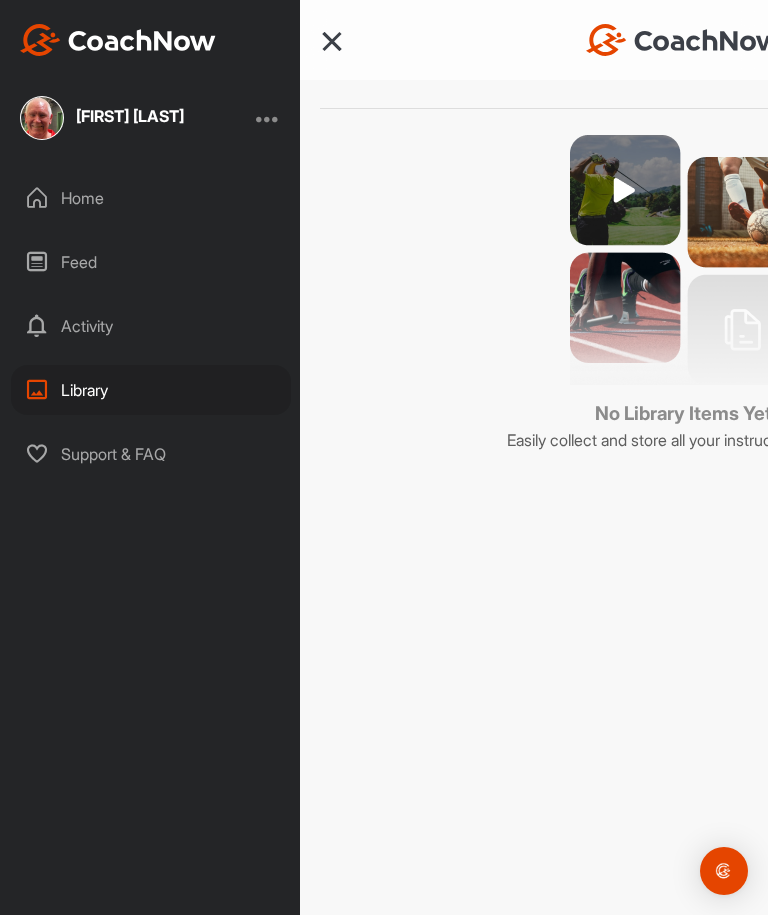 click on "Home" at bounding box center [151, 198] 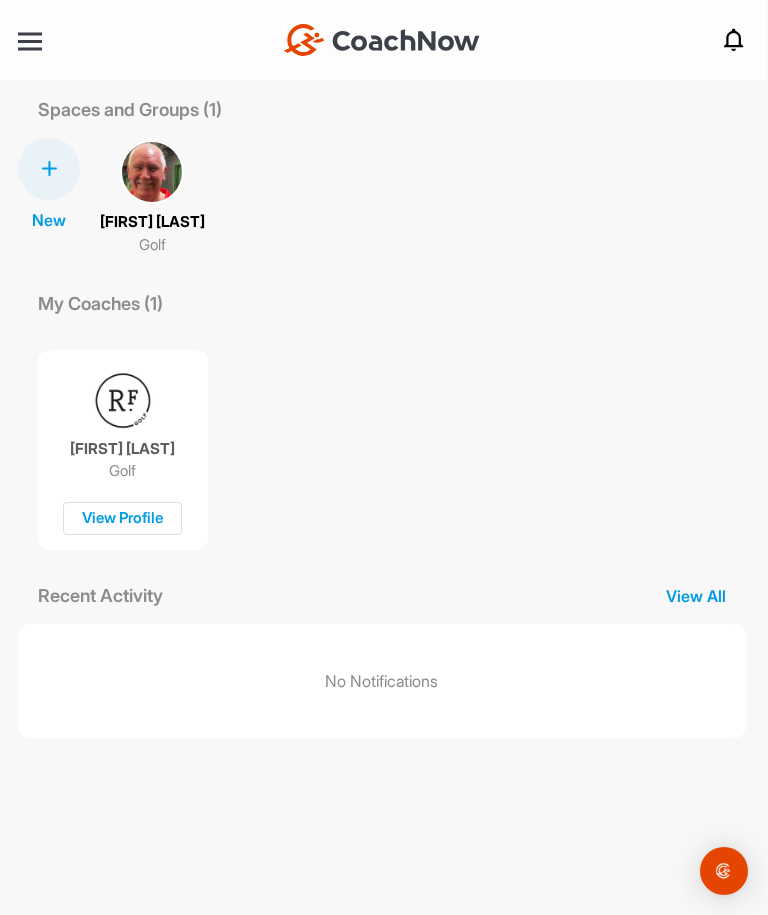 click on "View All" at bounding box center [696, 596] 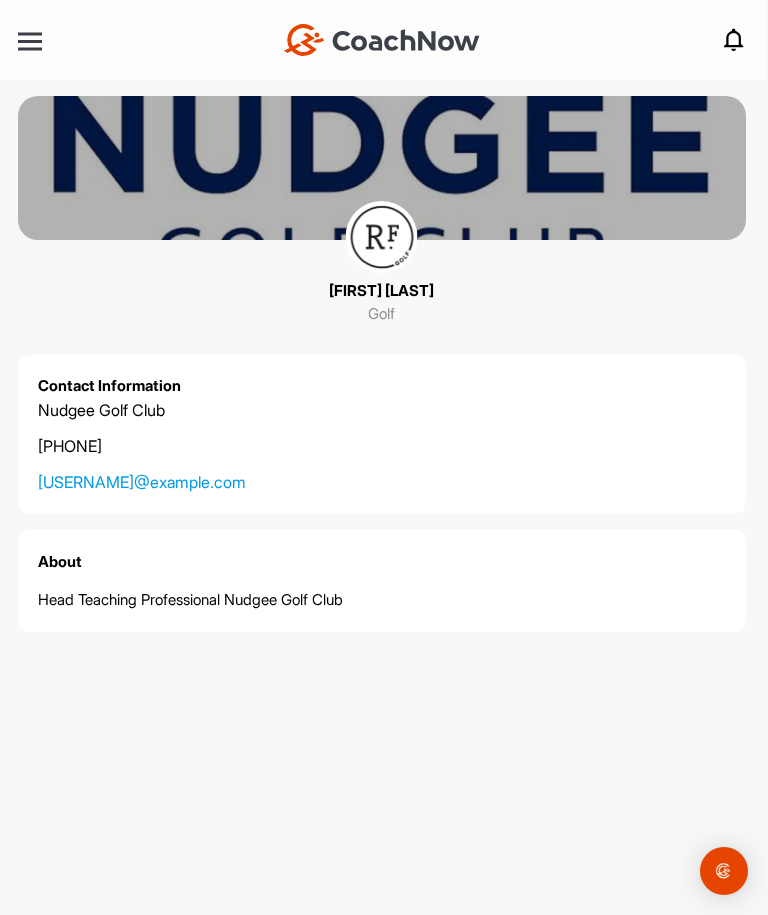 scroll, scrollTop: 66, scrollLeft: 0, axis: vertical 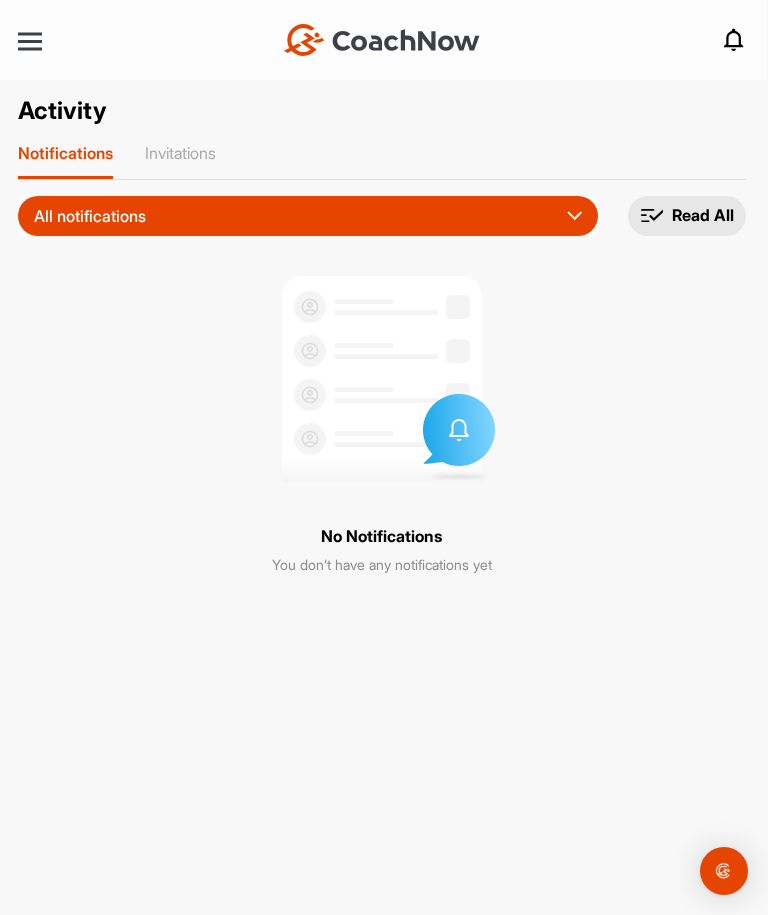 click on "Read All" at bounding box center [703, 215] 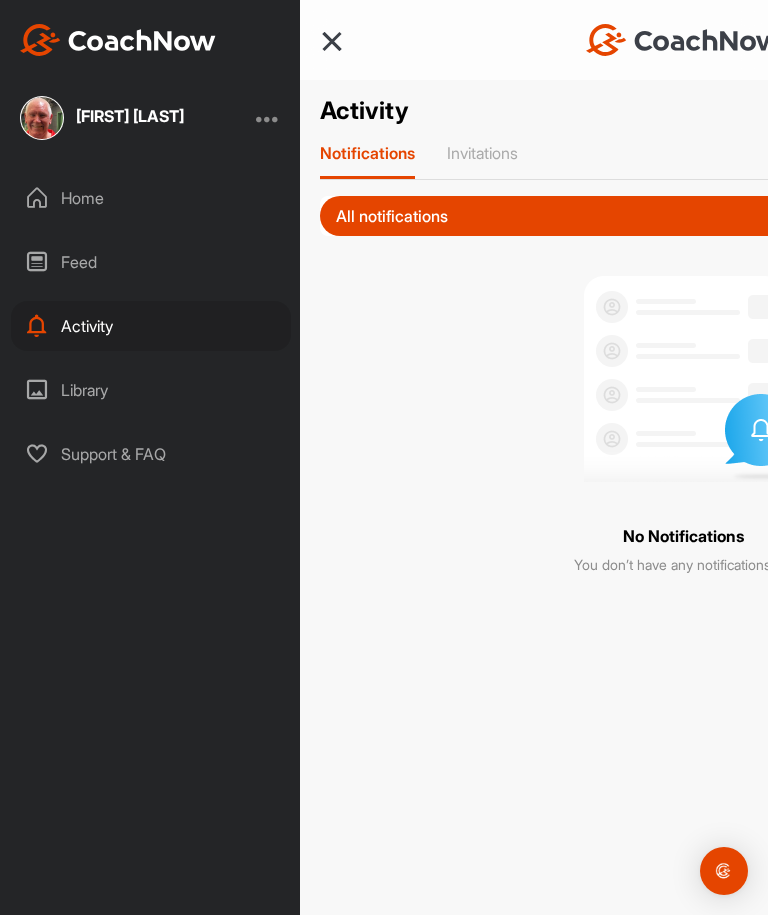 click at bounding box center (118, 40) 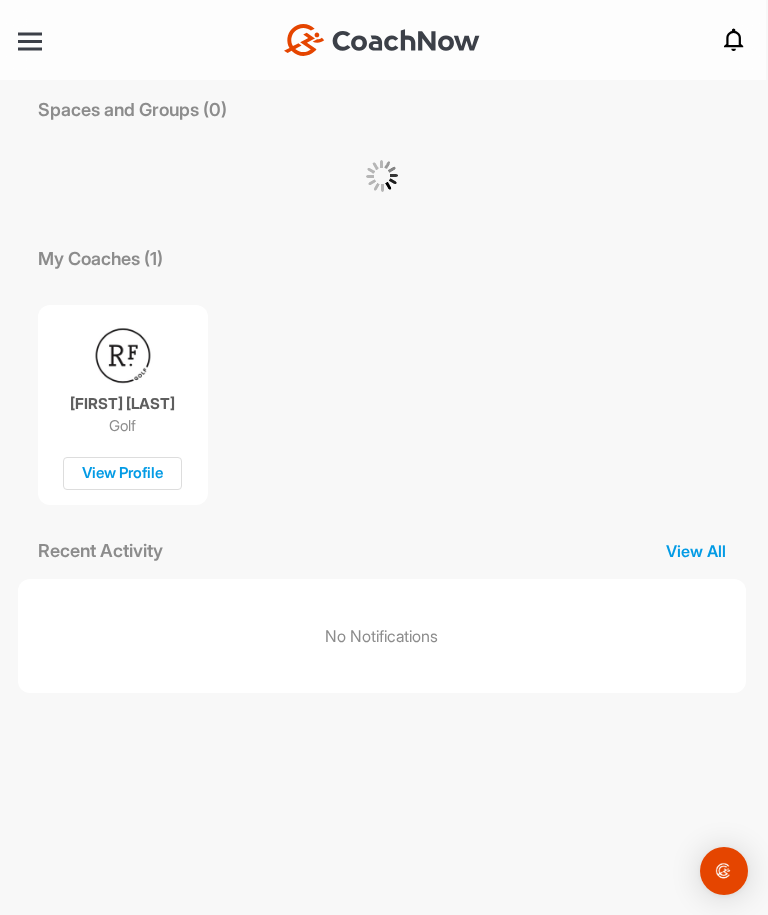 click on "+ Create New Space New Group New Tag New List New Template Notifications Invitations No Notifications   View All" at bounding box center (382, 40) 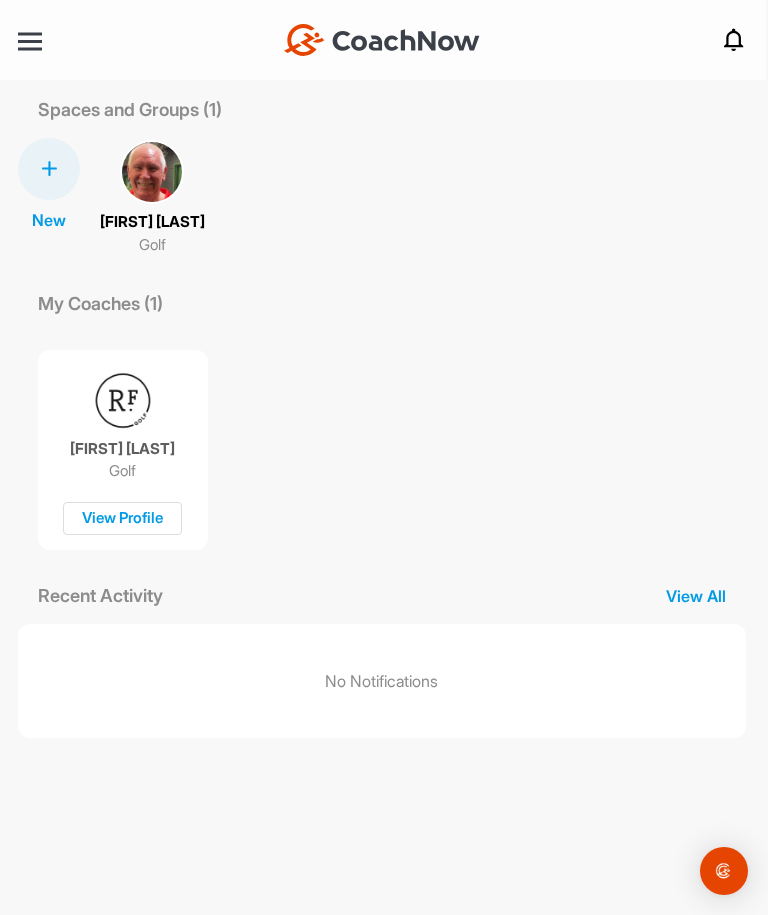 click at bounding box center [152, 172] 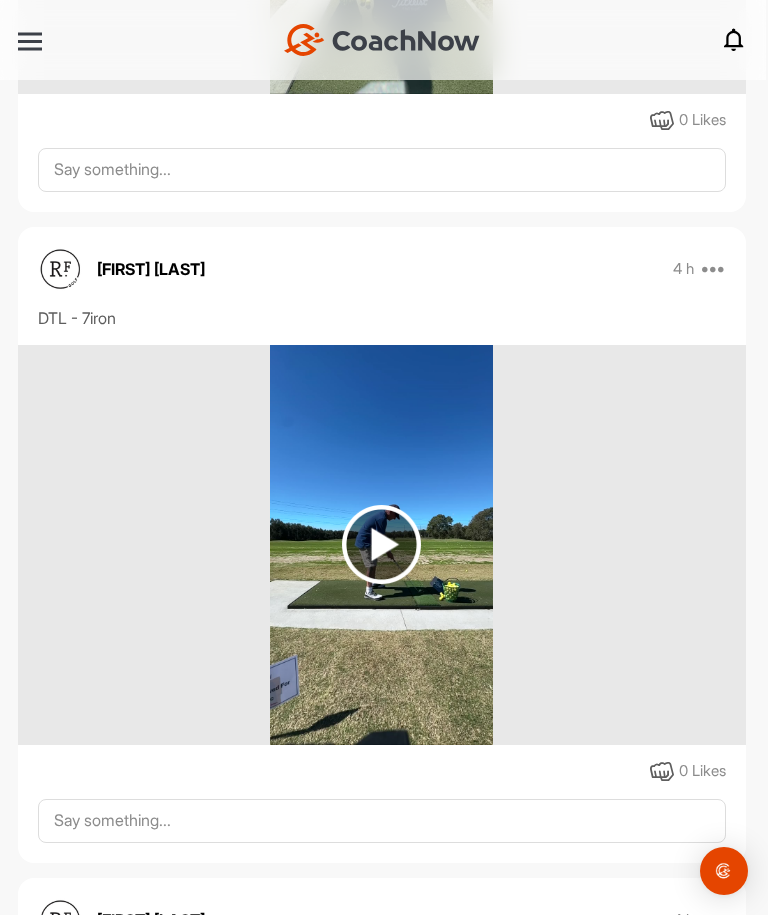 scroll, scrollTop: 2869, scrollLeft: 0, axis: vertical 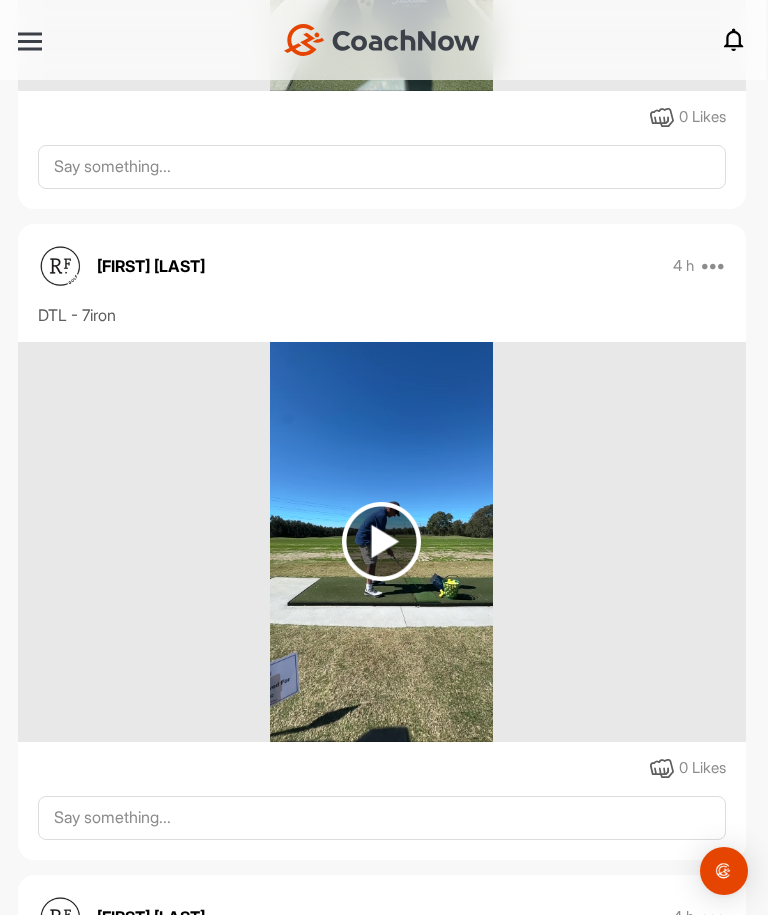 click at bounding box center [381, 541] 